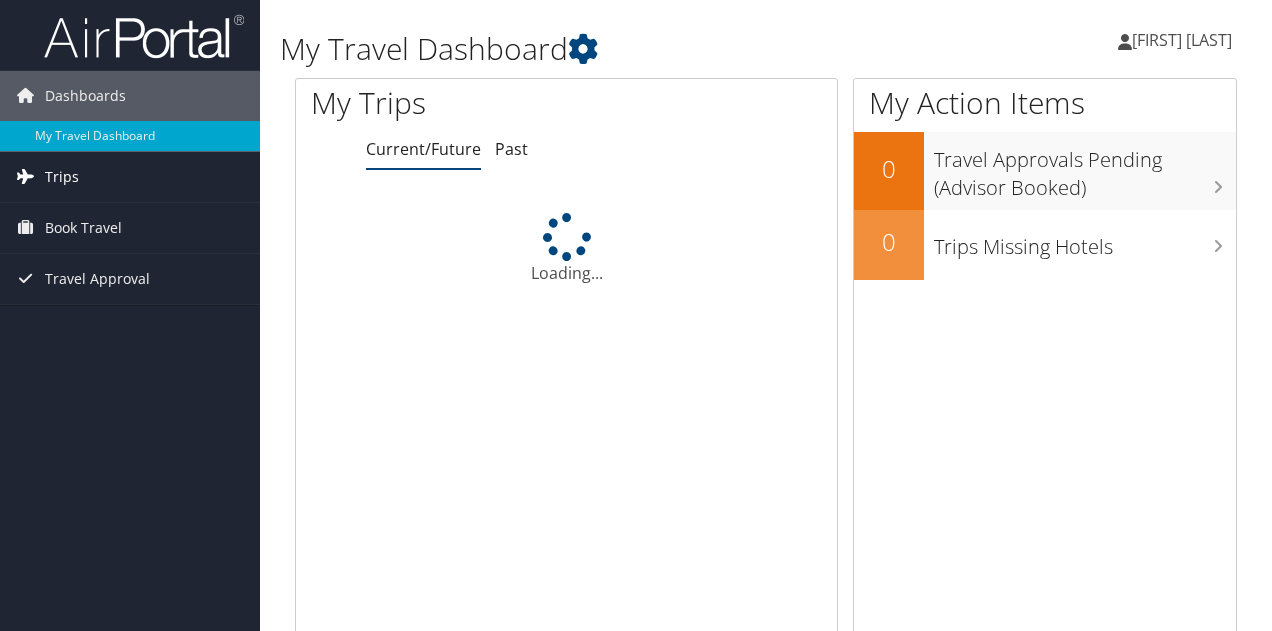 scroll, scrollTop: 0, scrollLeft: 0, axis: both 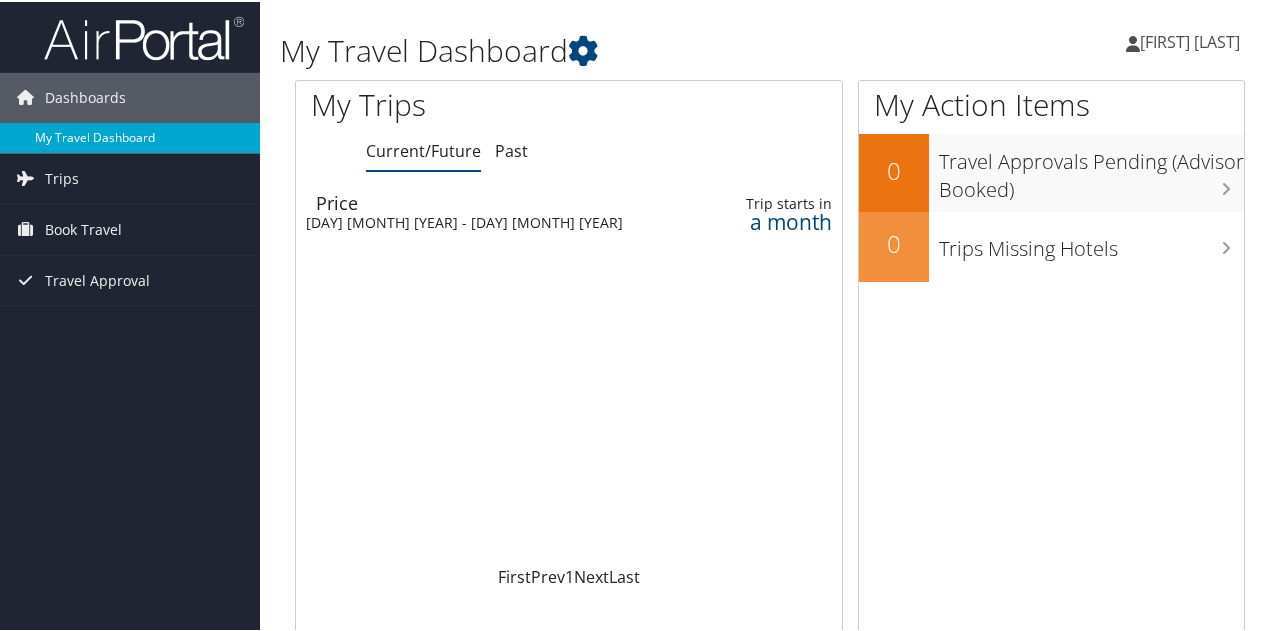 click on "My Travel Dashboard" at bounding box center (130, 136) 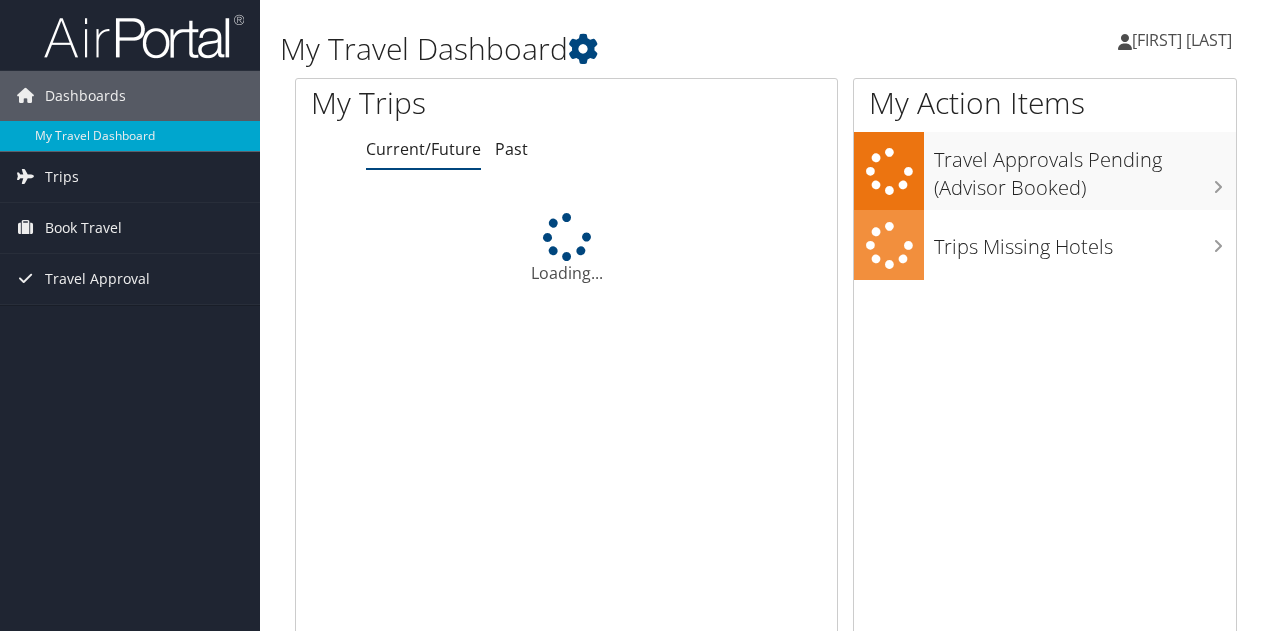 scroll, scrollTop: 0, scrollLeft: 0, axis: both 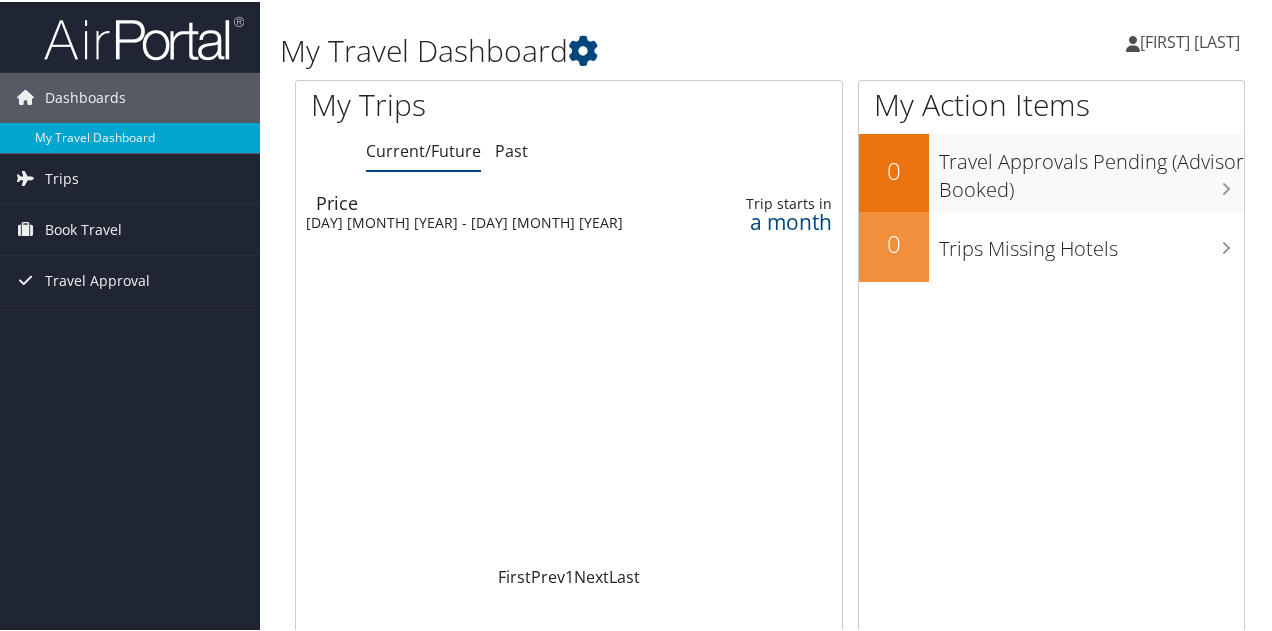 click on "[FIRST] [LAST]" at bounding box center [1190, 40] 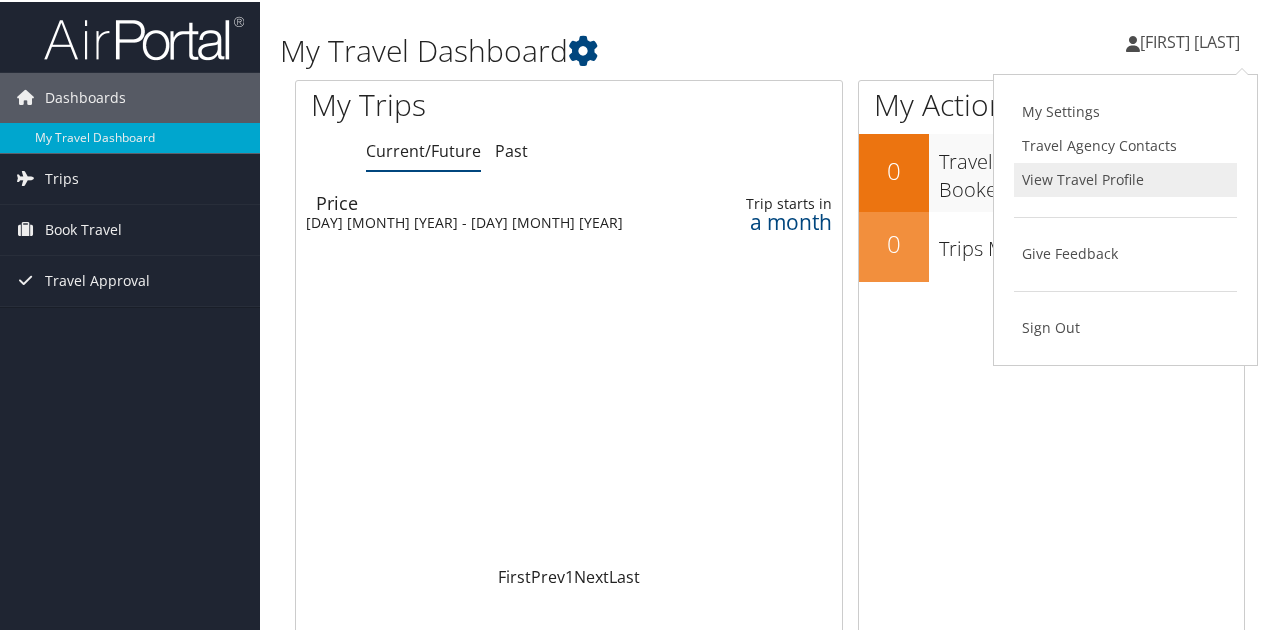 click on "View Travel Profile" at bounding box center [1125, 178] 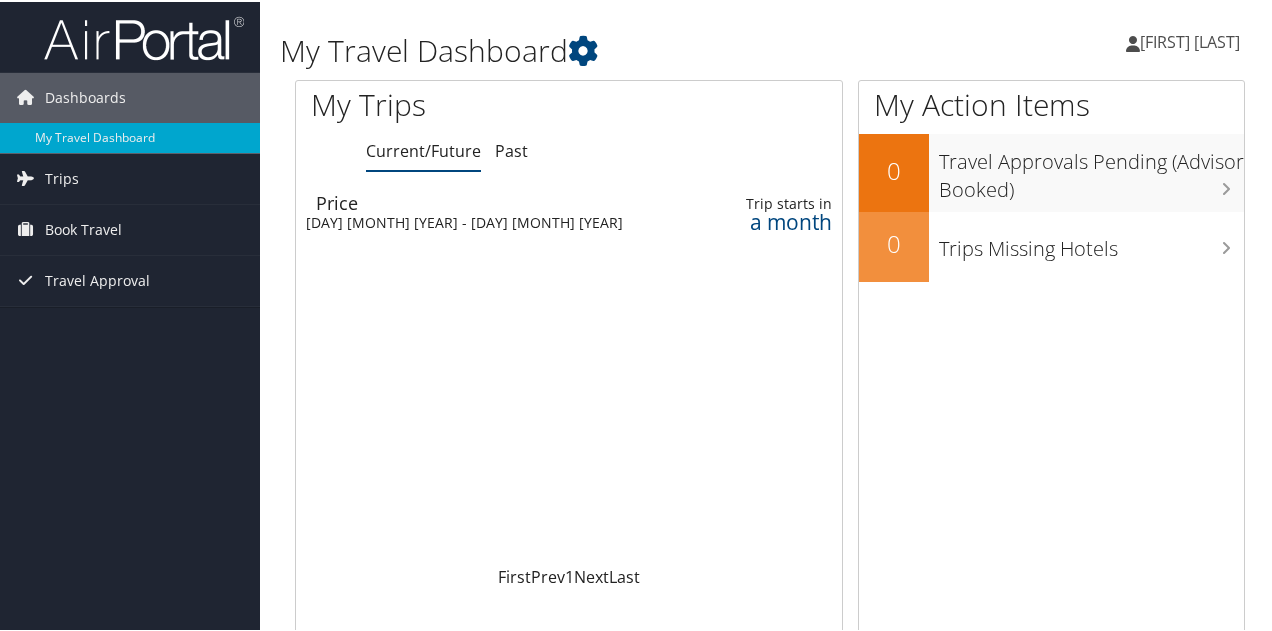 click on "[FIRST] [LAST]" at bounding box center (1190, 40) 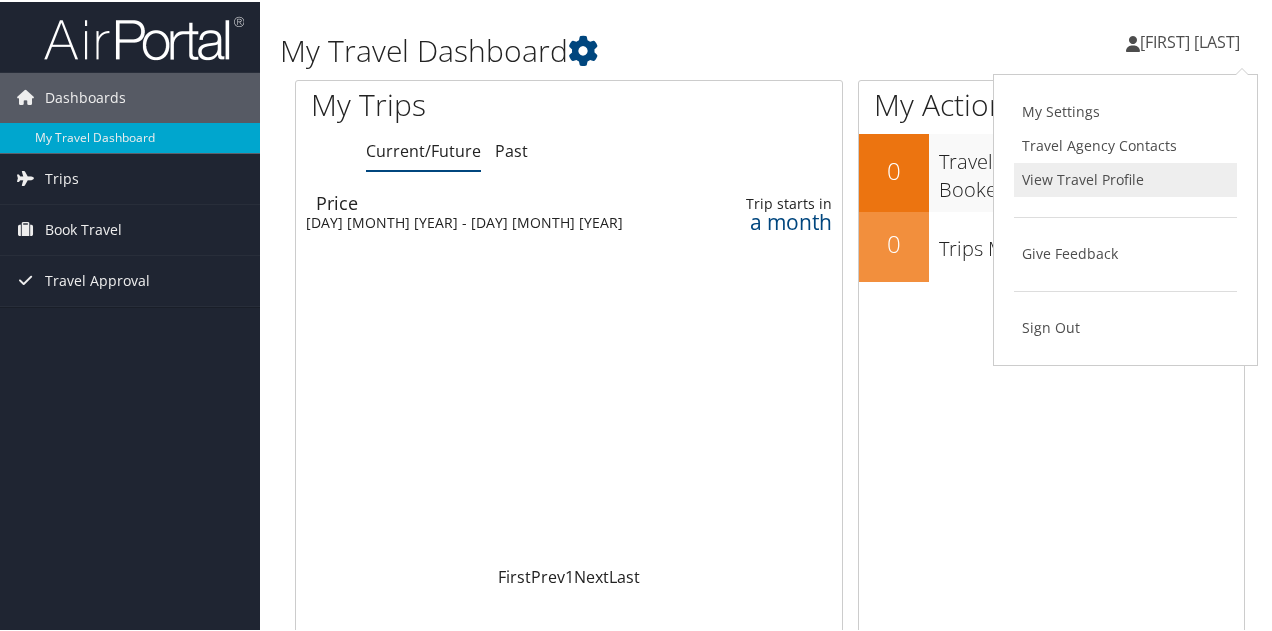 click on "View Travel Profile" at bounding box center (1125, 178) 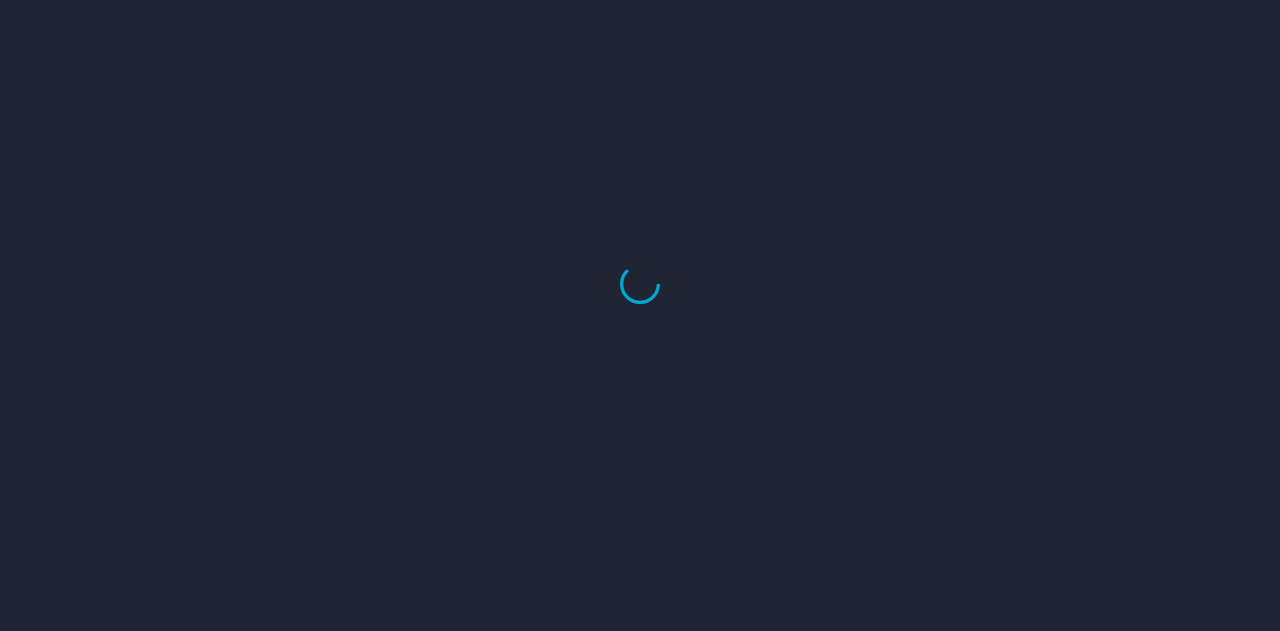 scroll, scrollTop: 0, scrollLeft: 0, axis: both 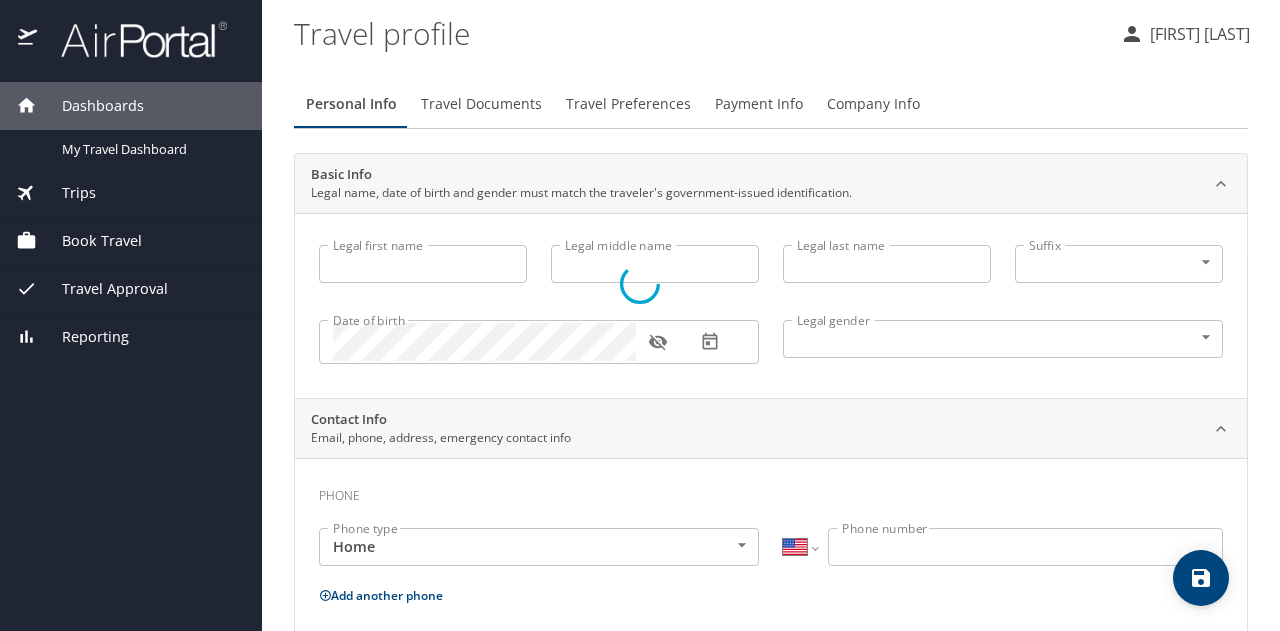 type on "Brook" 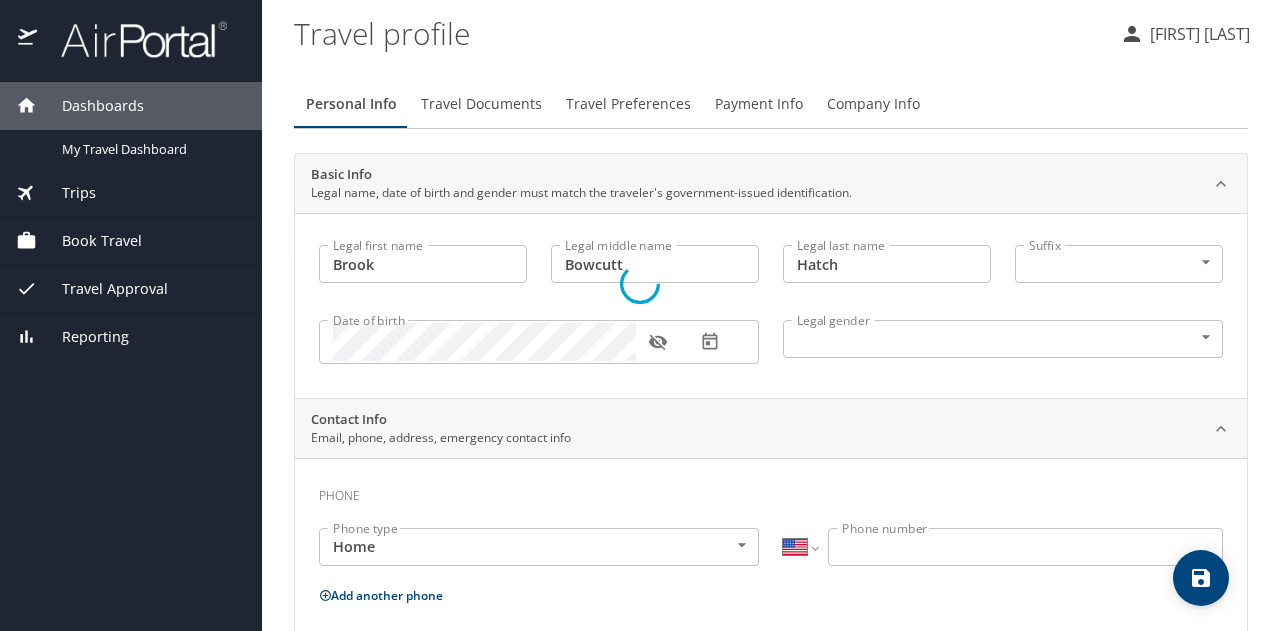 select on "US" 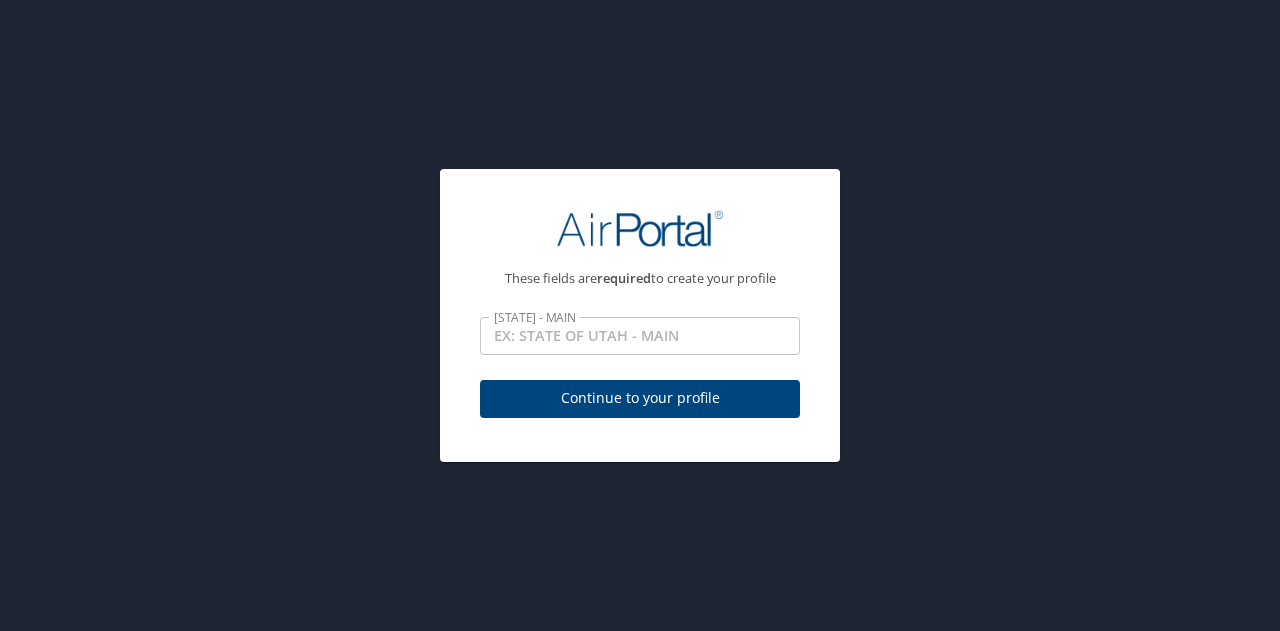 click on "Continue to your profile" at bounding box center (640, 398) 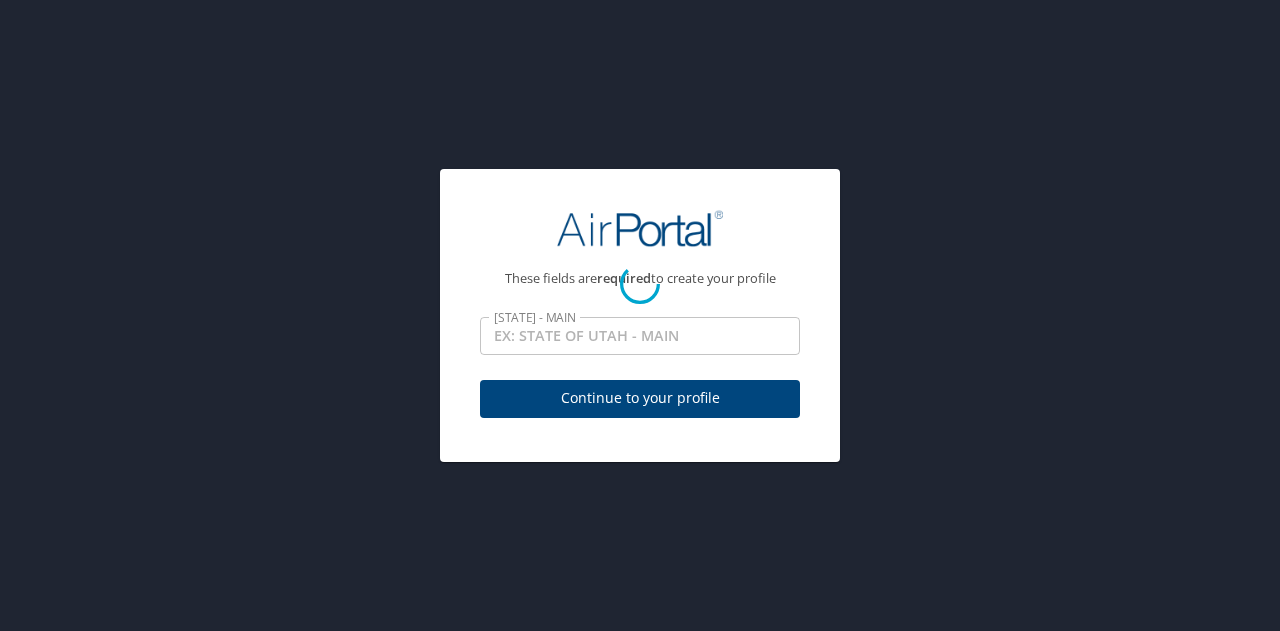 select on "US" 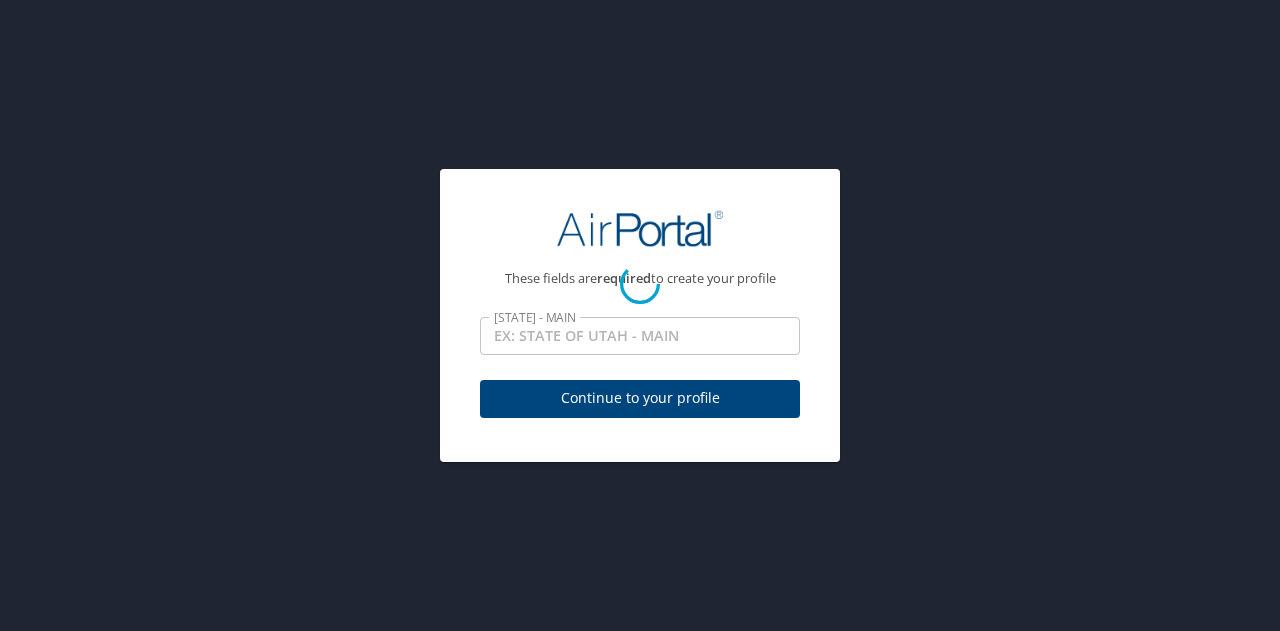select on "HR" 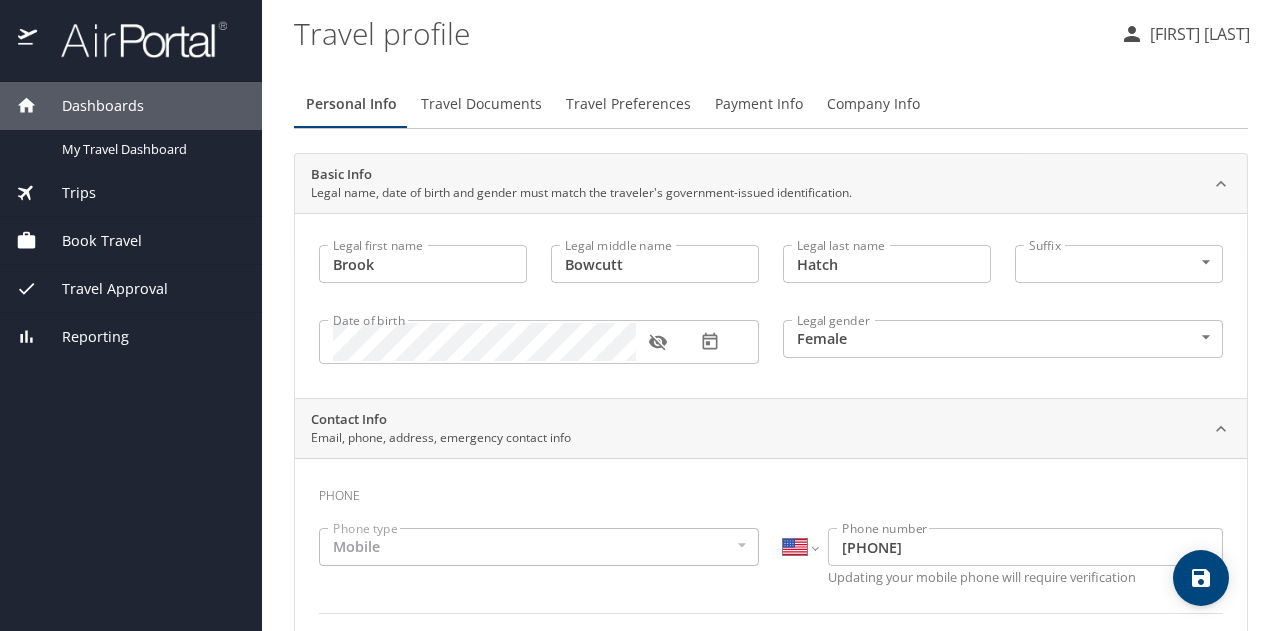 click on "Travel Preferences" at bounding box center (628, 104) 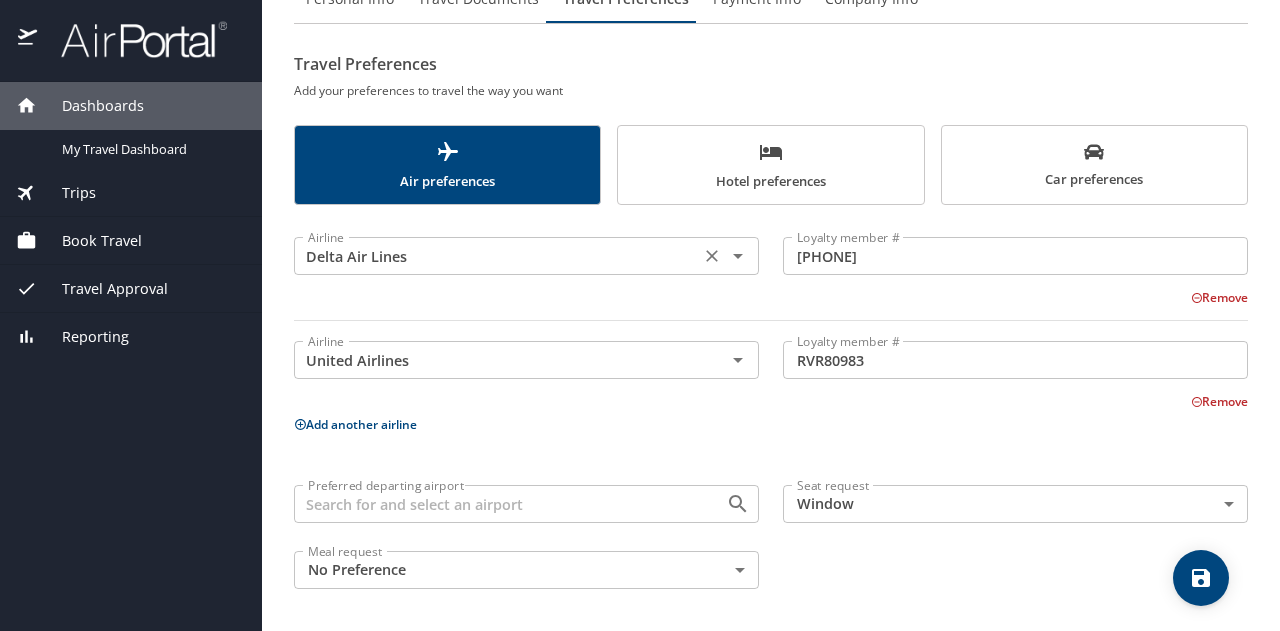 scroll, scrollTop: 0, scrollLeft: 0, axis: both 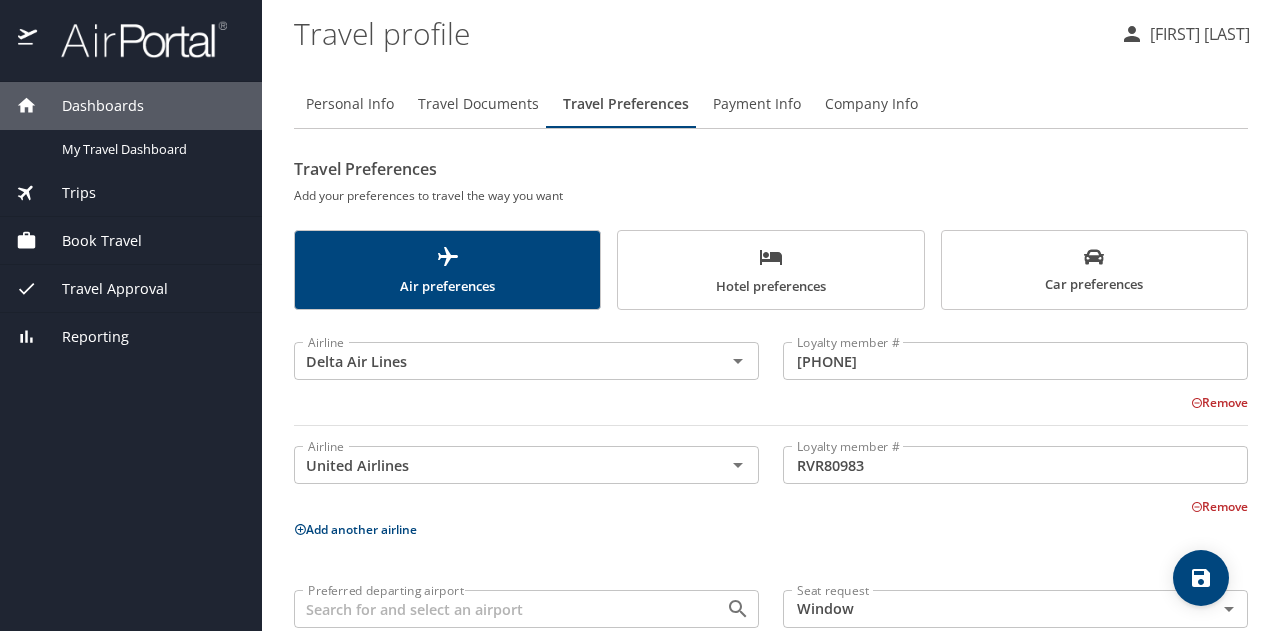 click on "Company Info" at bounding box center [871, 104] 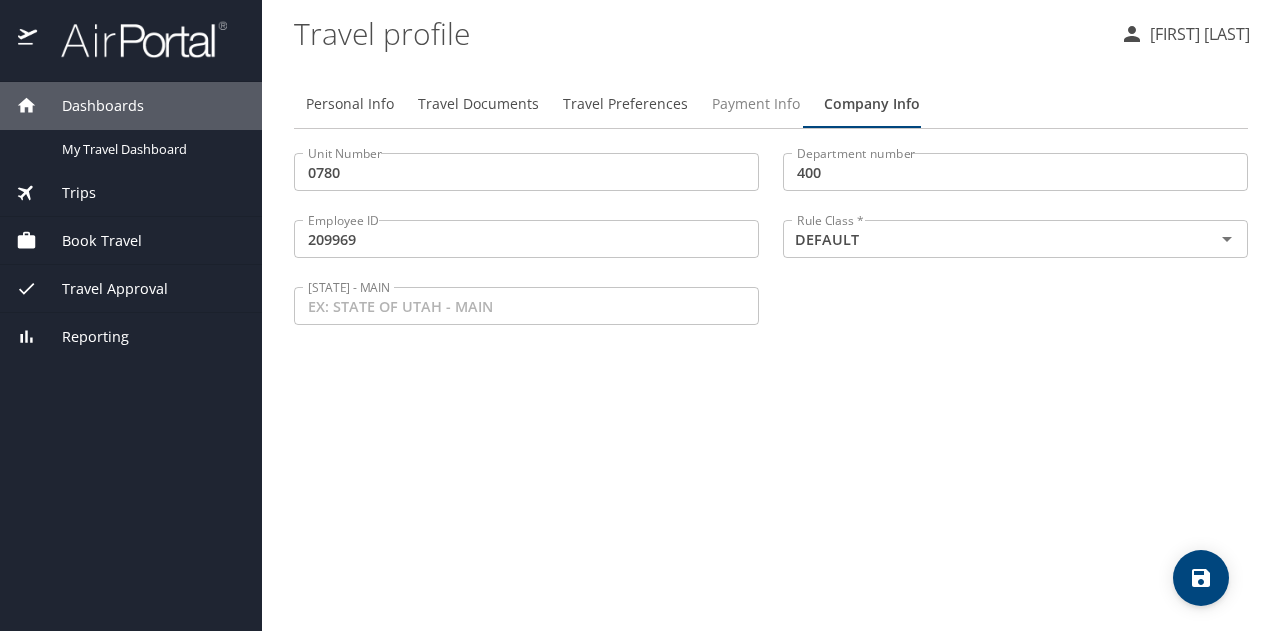 click on "Payment Info" at bounding box center (756, 104) 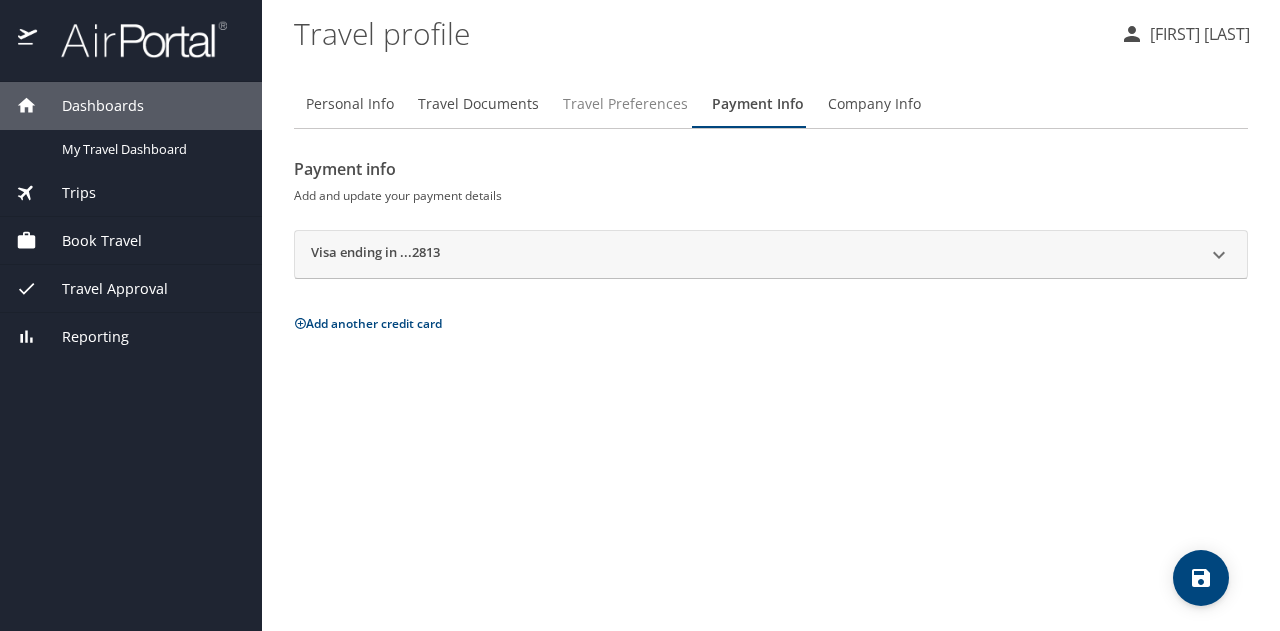 click on "Travel Preferences" at bounding box center (625, 104) 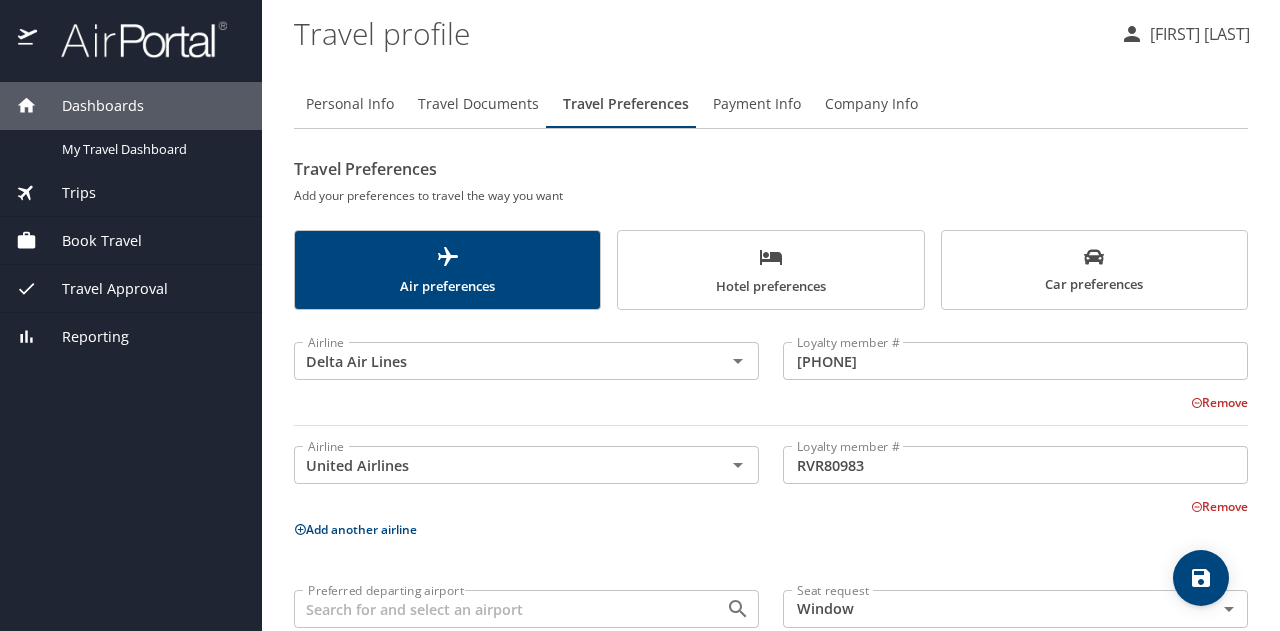 click on "Personal Info" at bounding box center (350, 104) 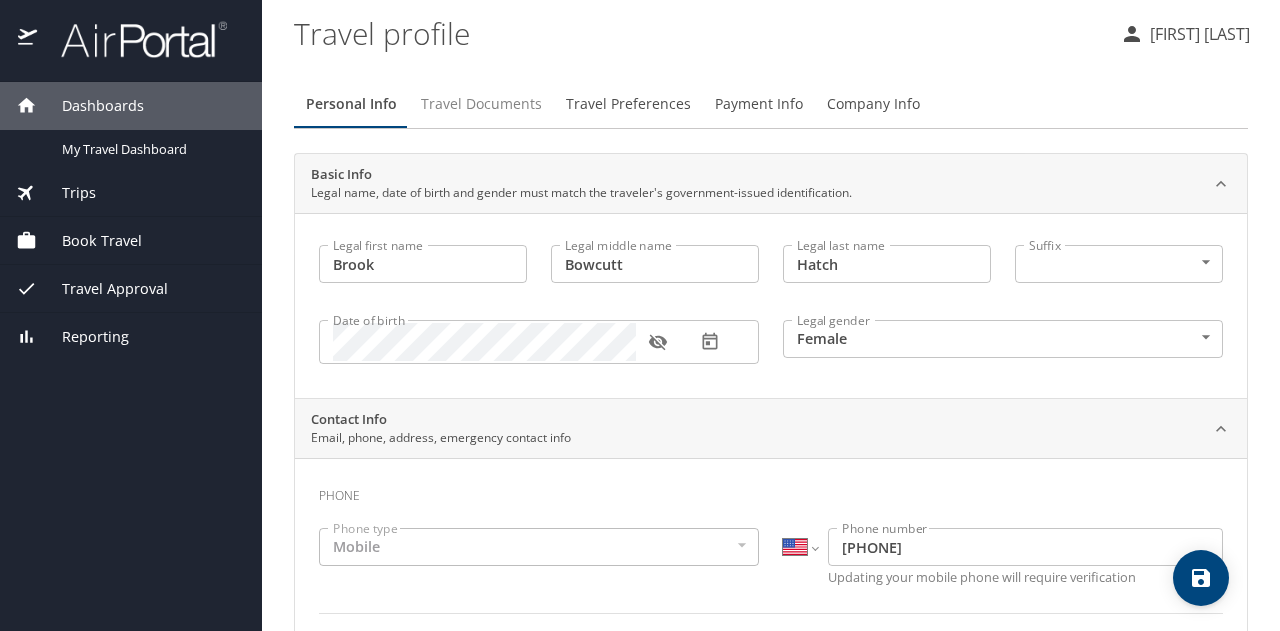 click on "Travel Documents" at bounding box center (481, 104) 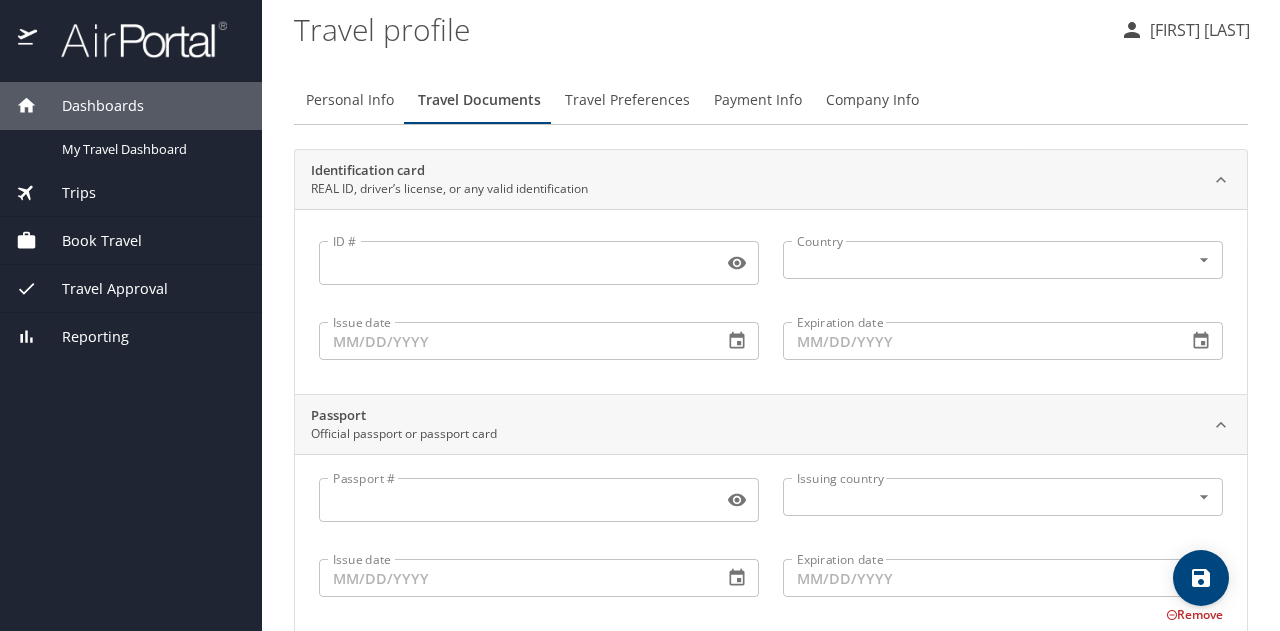 scroll, scrollTop: 0, scrollLeft: 0, axis: both 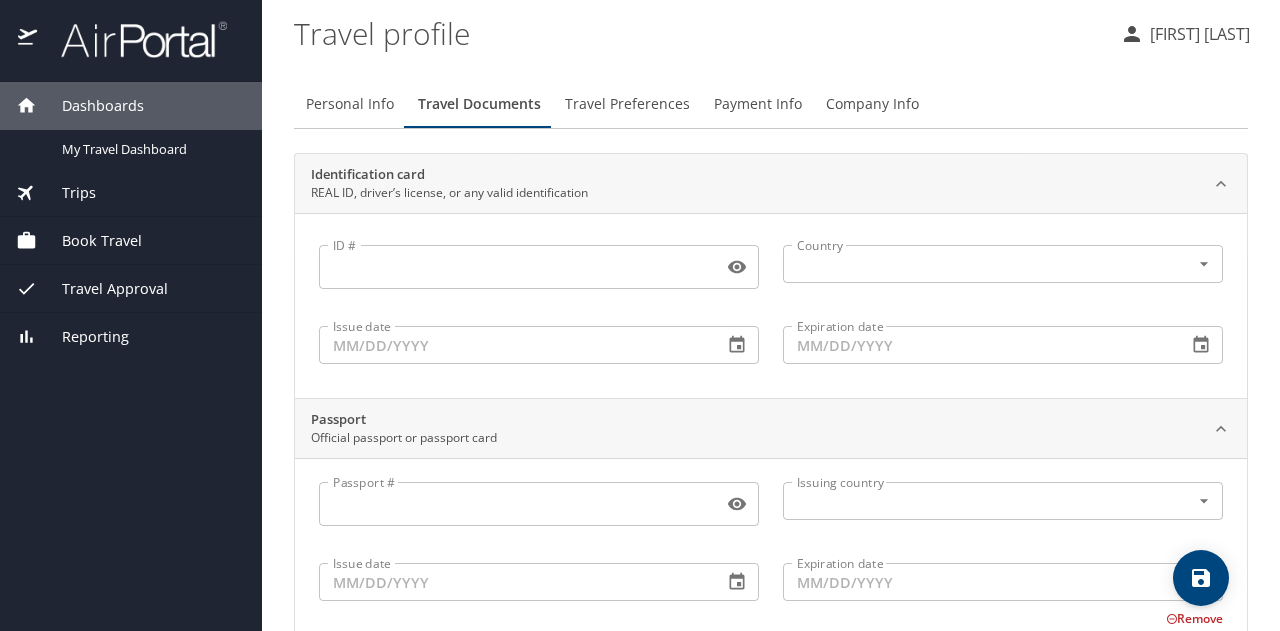 click on "[FIRST] [LAST]" at bounding box center [1197, 34] 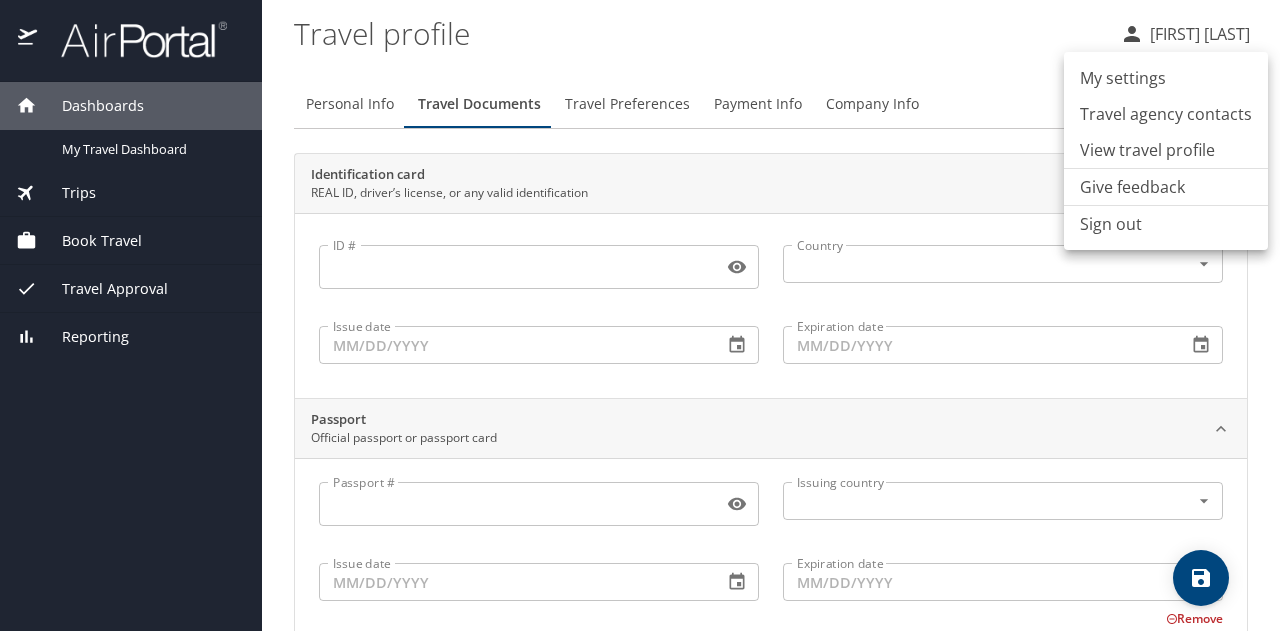 click on "View travel profile" at bounding box center [1166, 150] 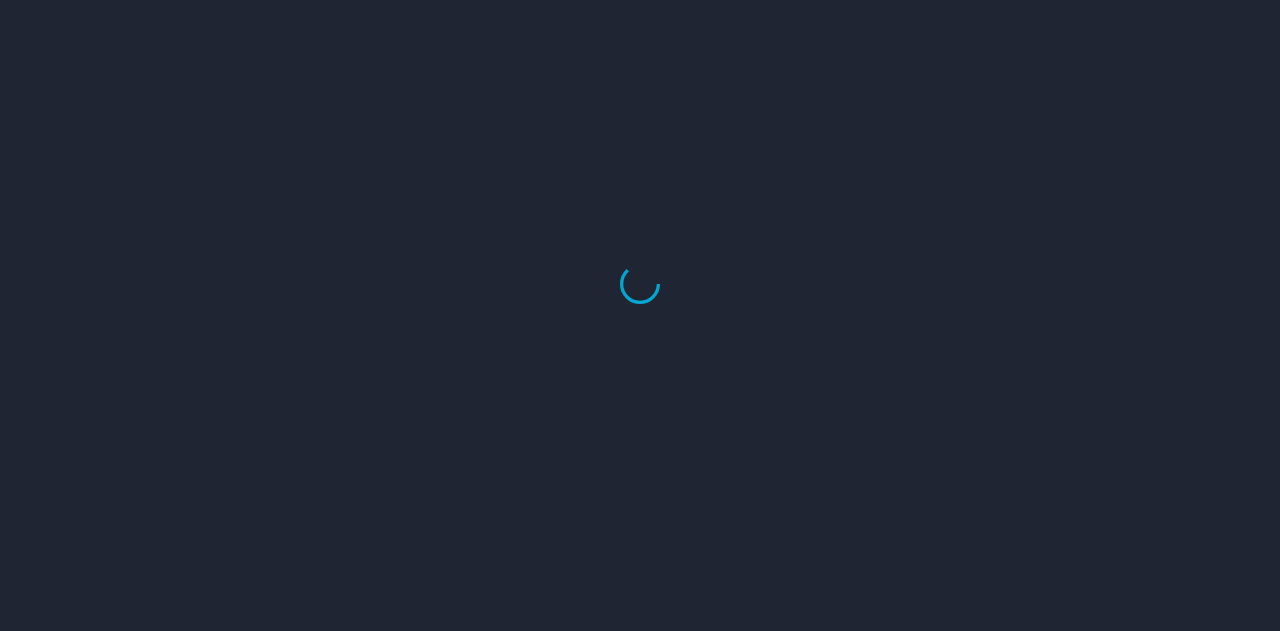 scroll, scrollTop: 0, scrollLeft: 0, axis: both 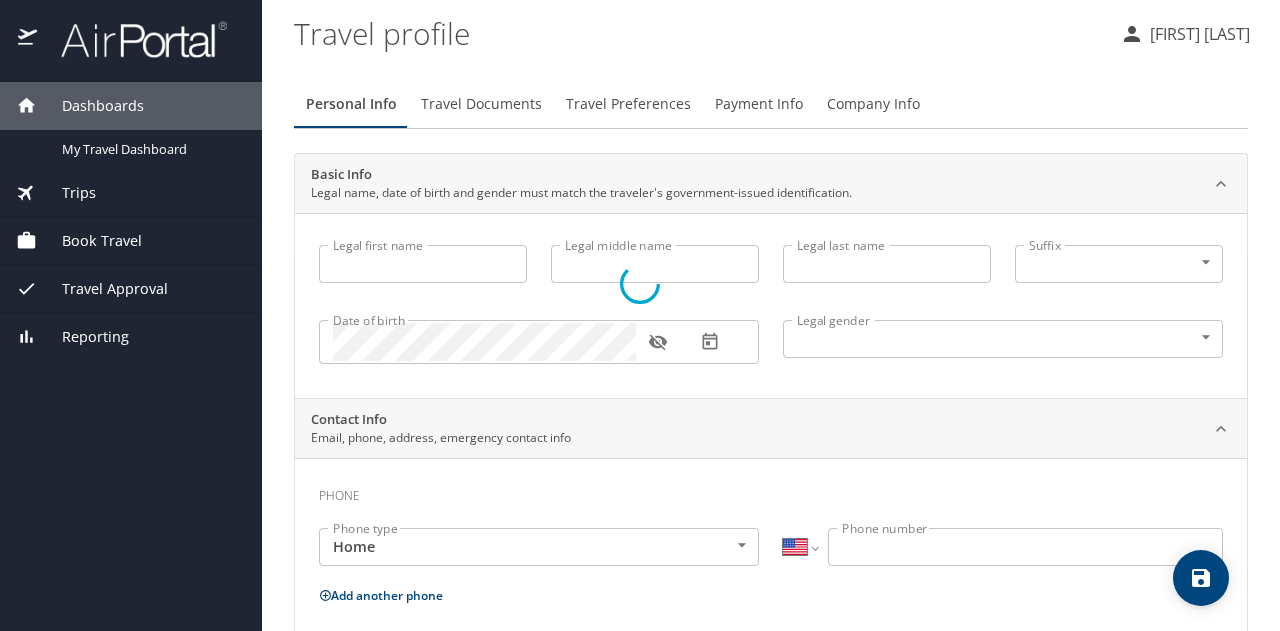 type on "Brook" 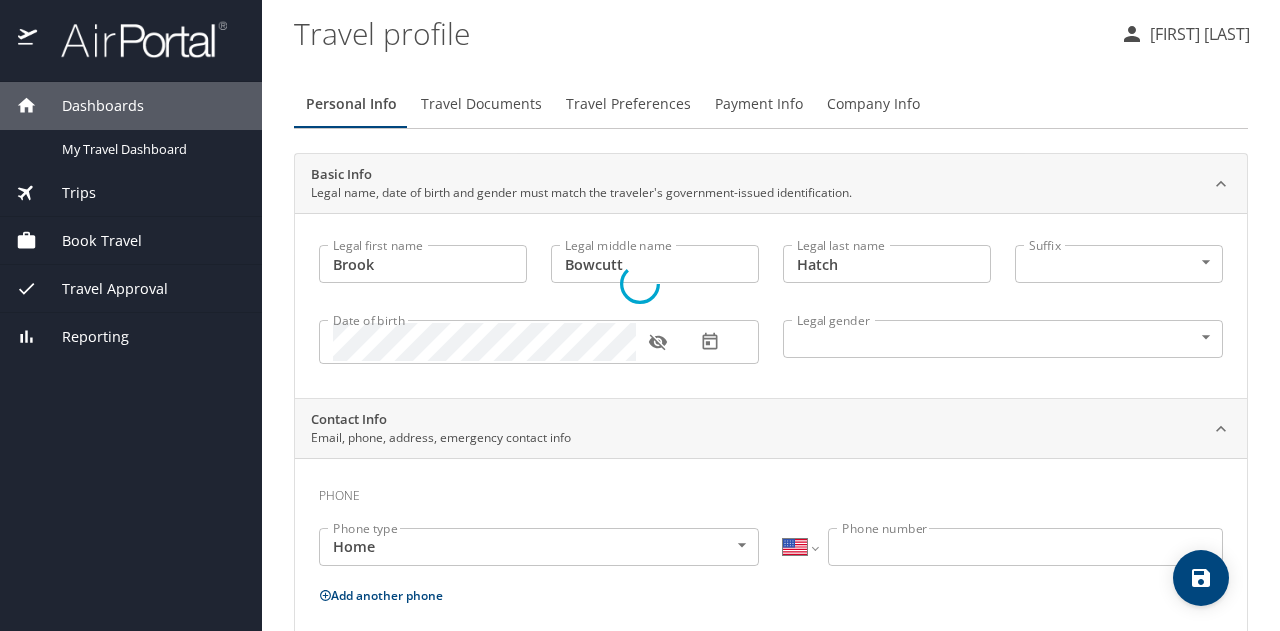 select on "US" 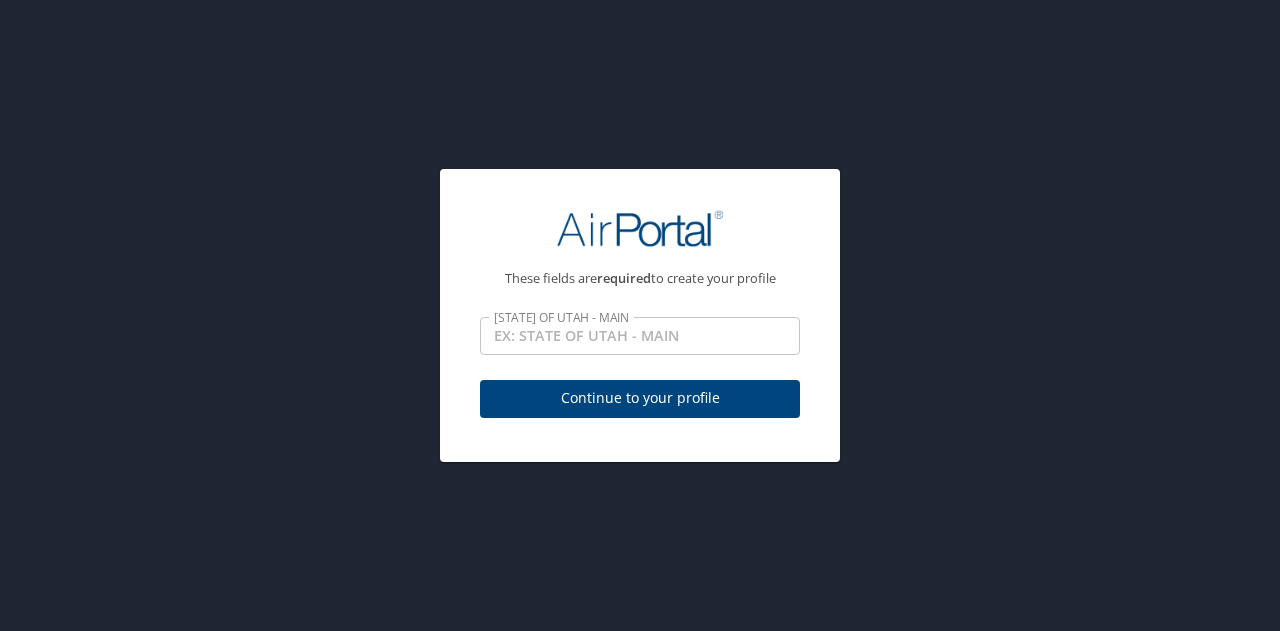 click on "Continue to your profile" at bounding box center (640, 398) 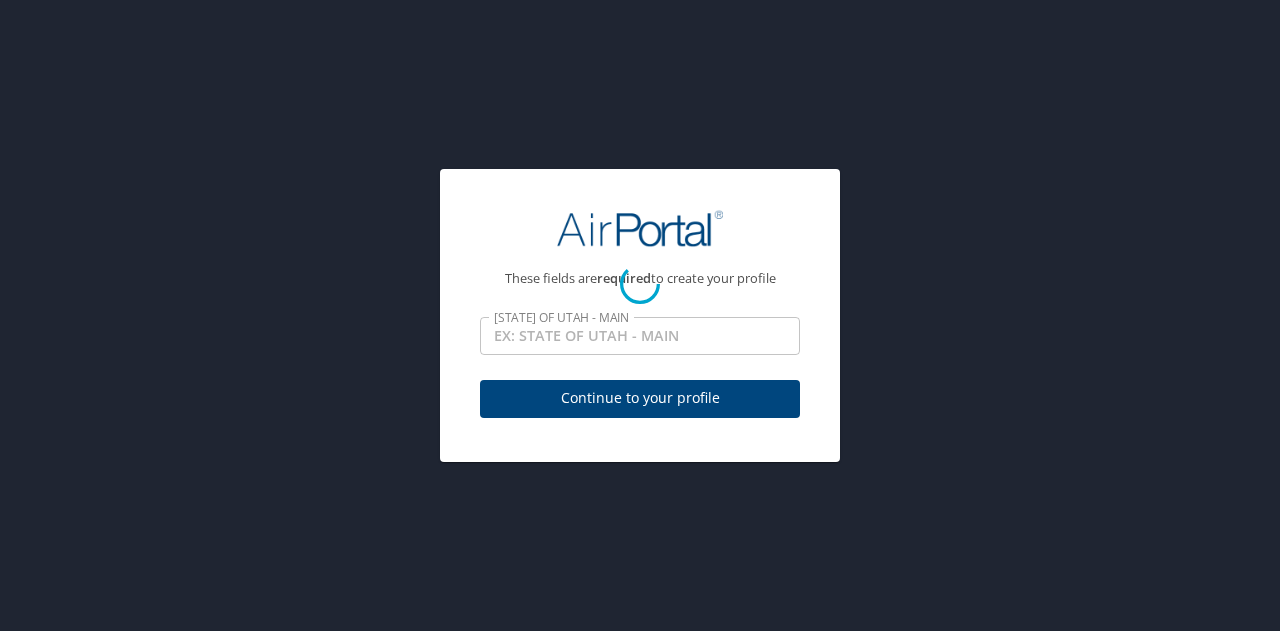 select on "US" 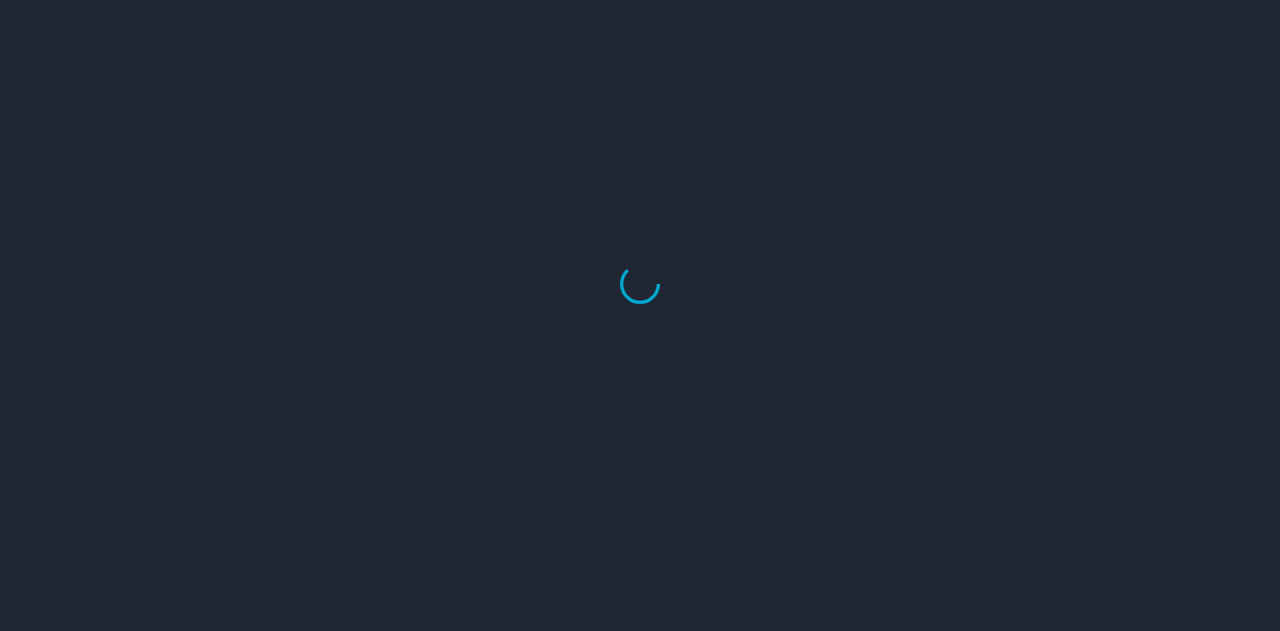 scroll, scrollTop: 0, scrollLeft: 0, axis: both 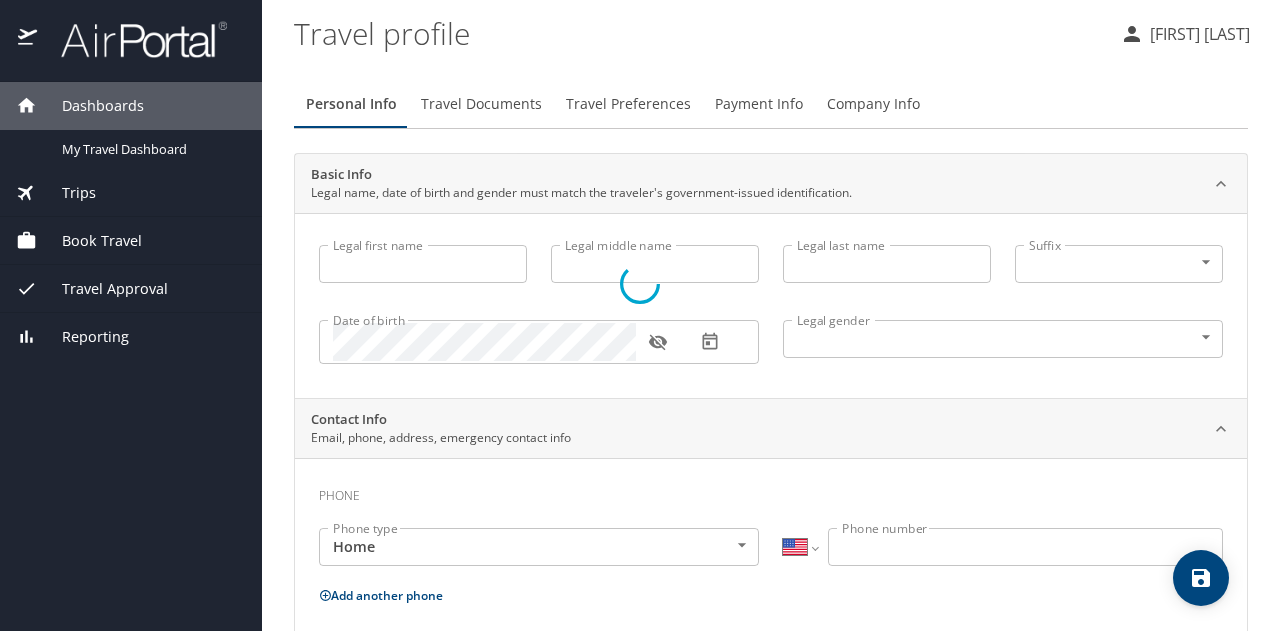 type on "Brook" 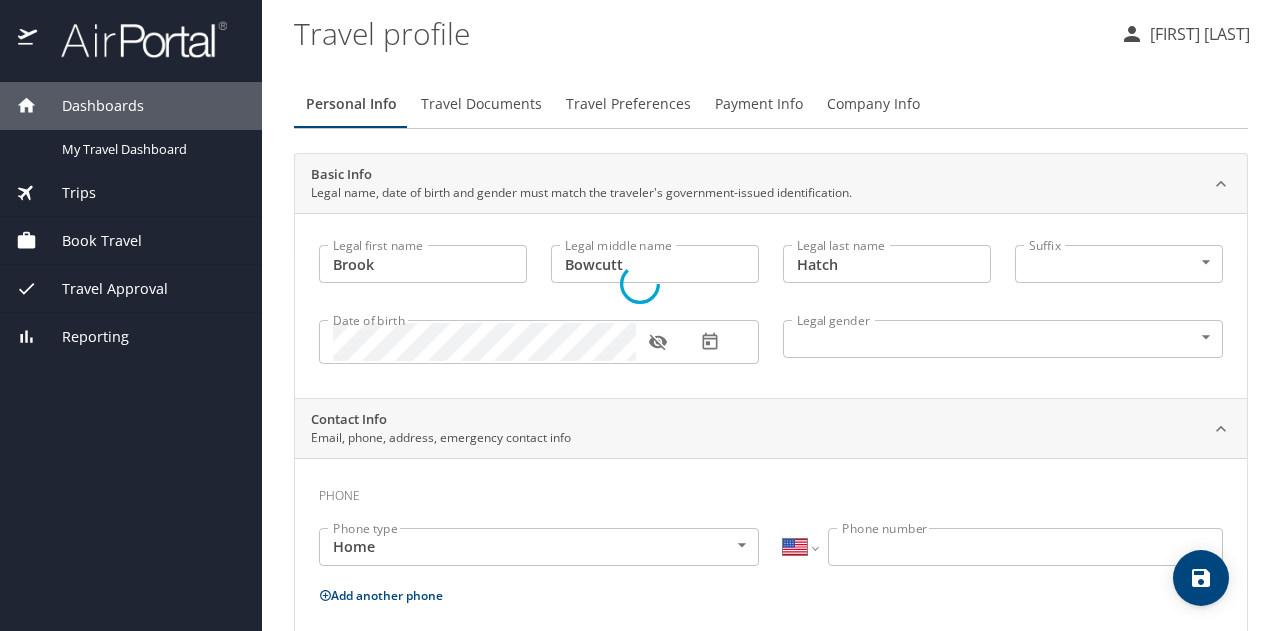 select on "US" 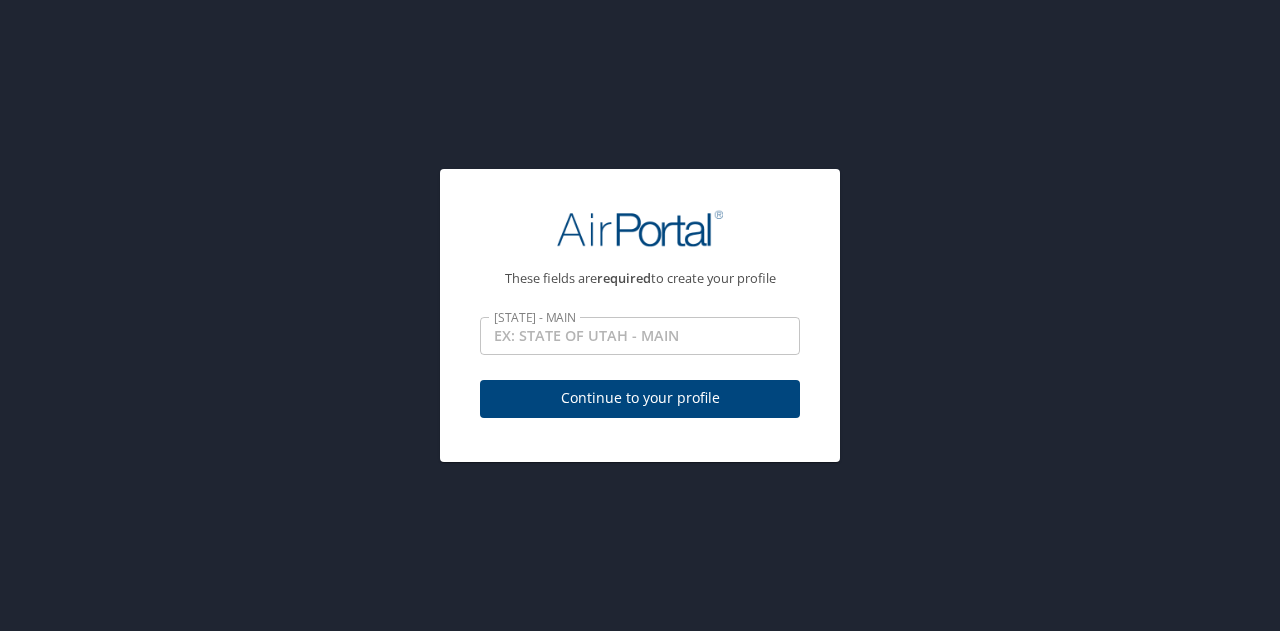 click on "Continue to your profile" at bounding box center [640, 398] 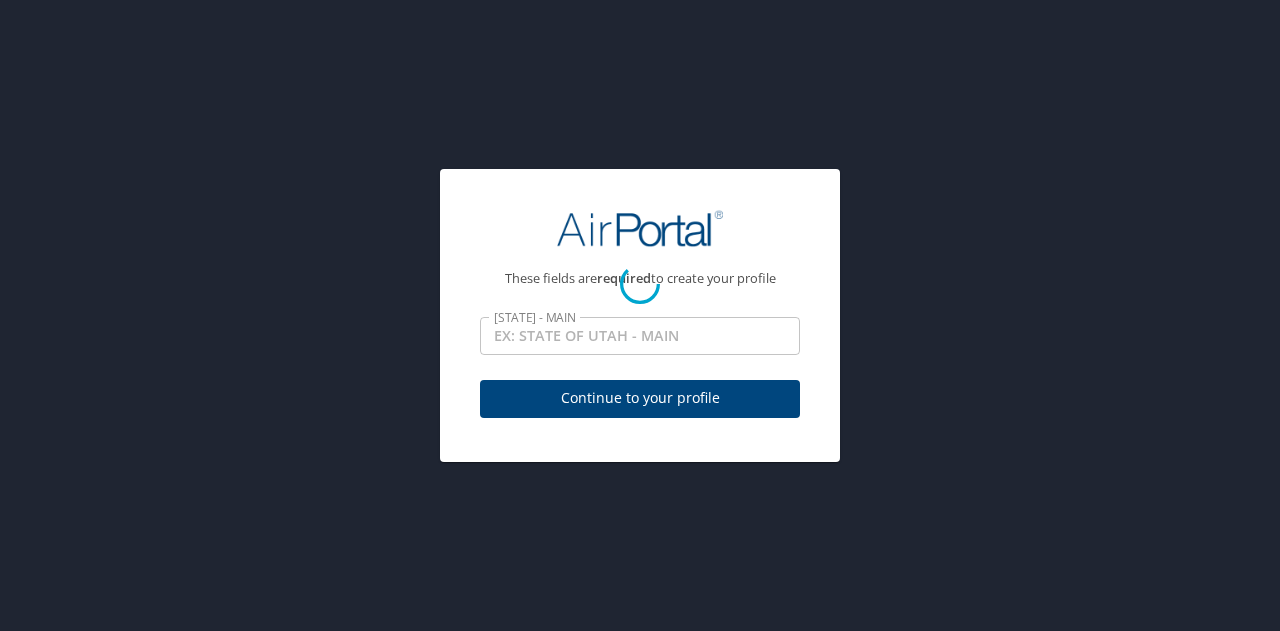select on "US" 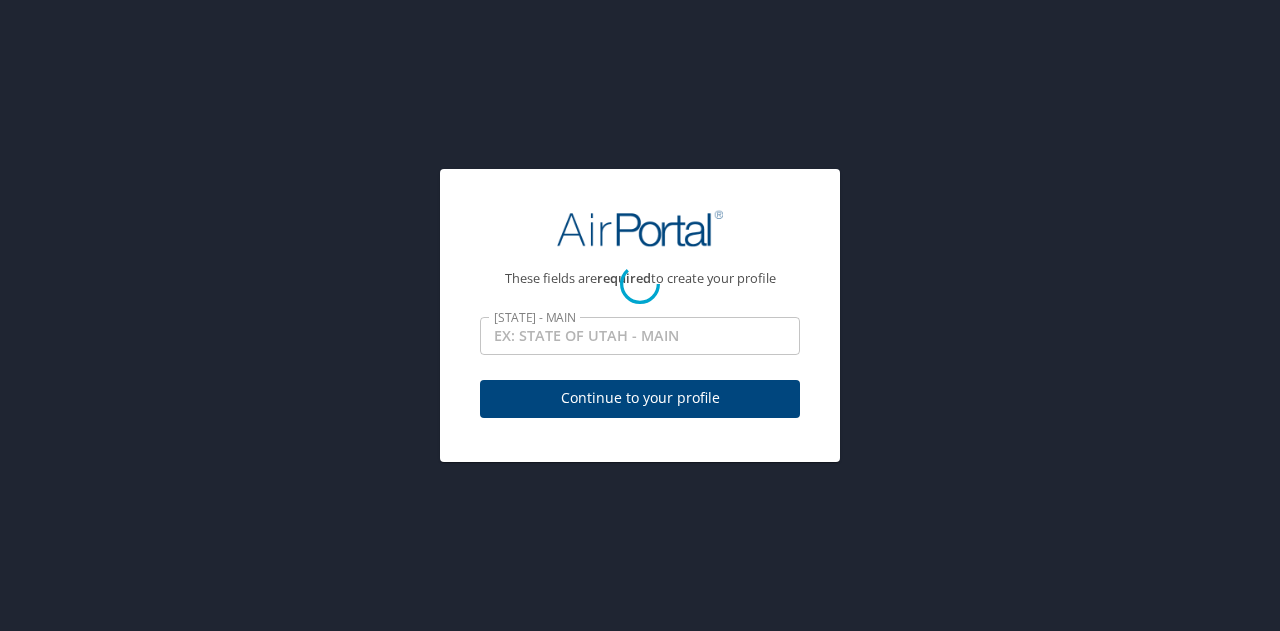 select on "HR" 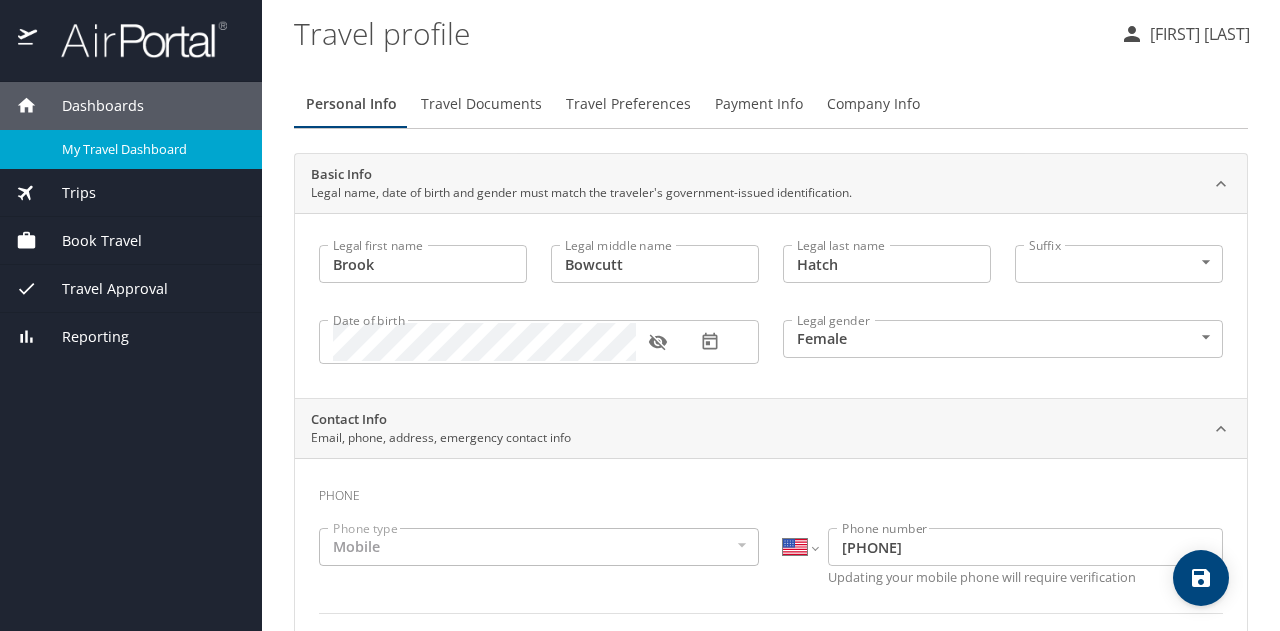 click on "My Travel Dashboard" at bounding box center (150, 149) 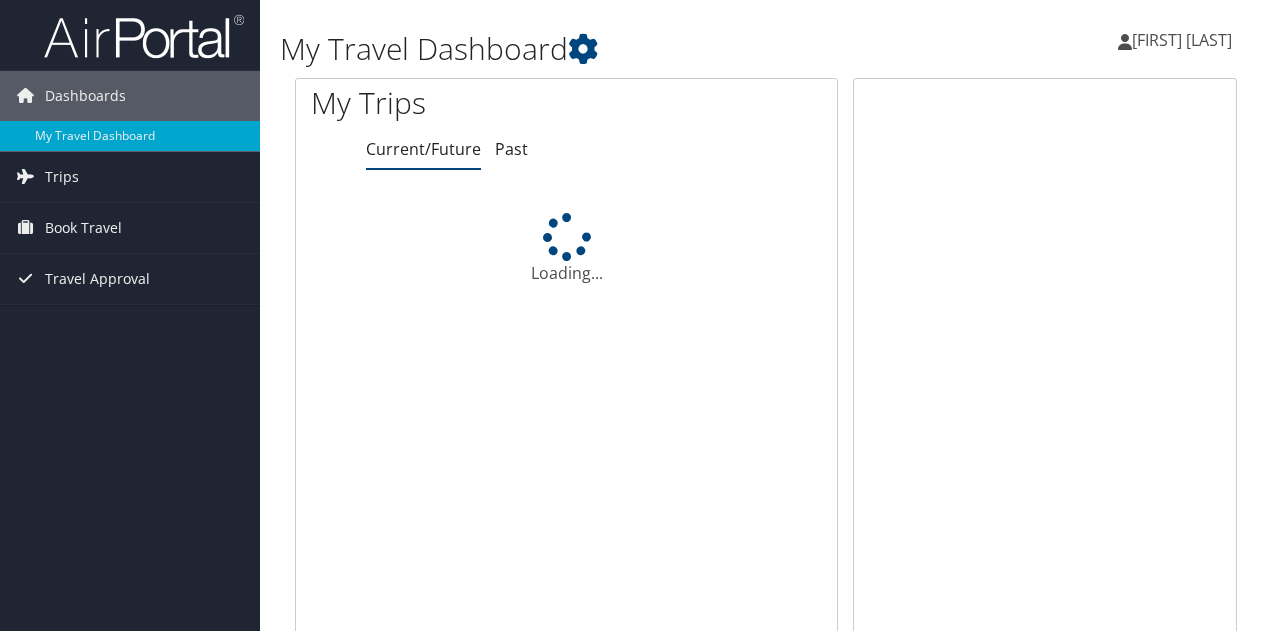 scroll, scrollTop: 0, scrollLeft: 0, axis: both 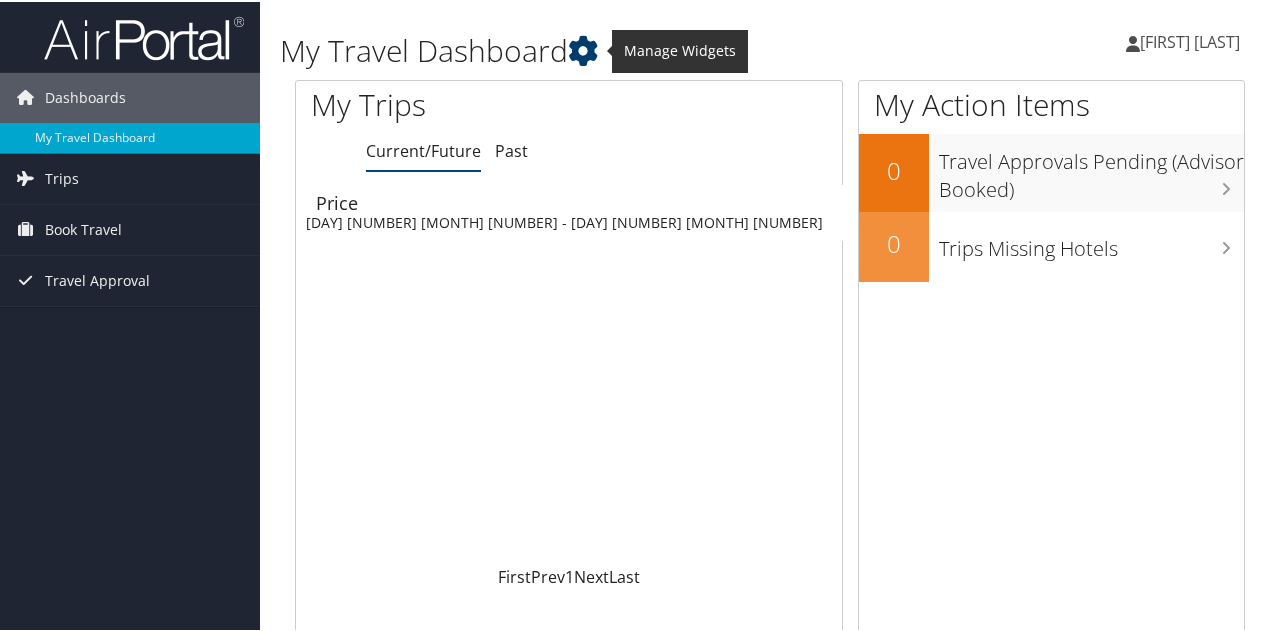 click at bounding box center [583, 49] 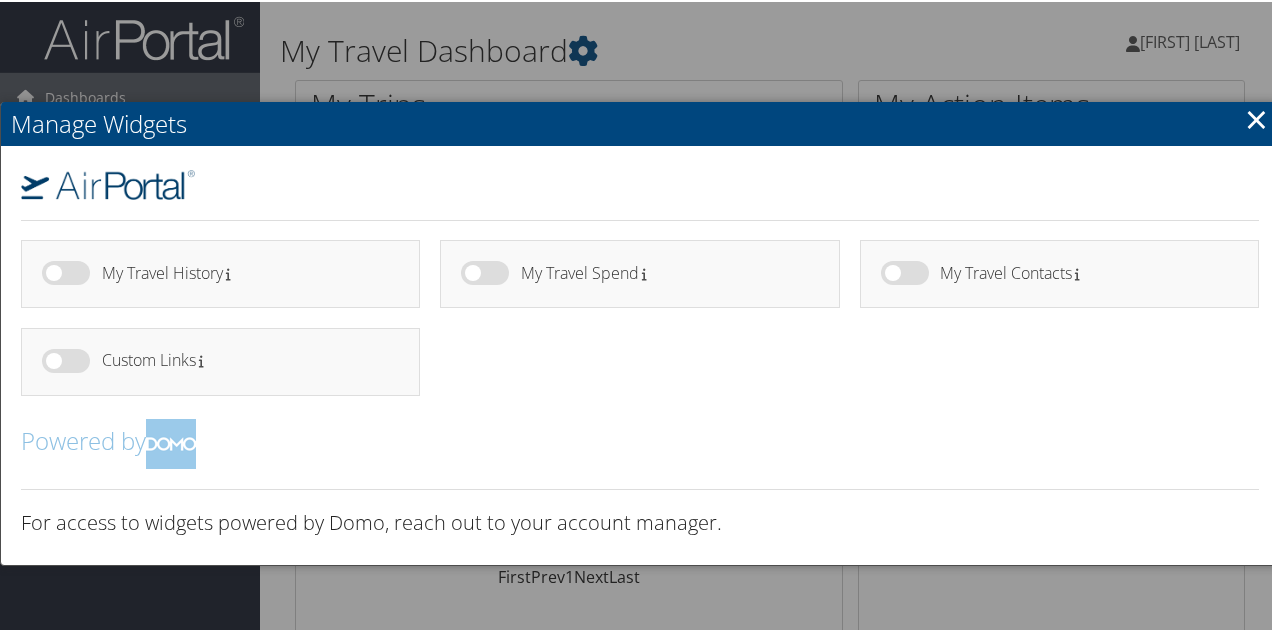 click on "×" at bounding box center (1256, 117) 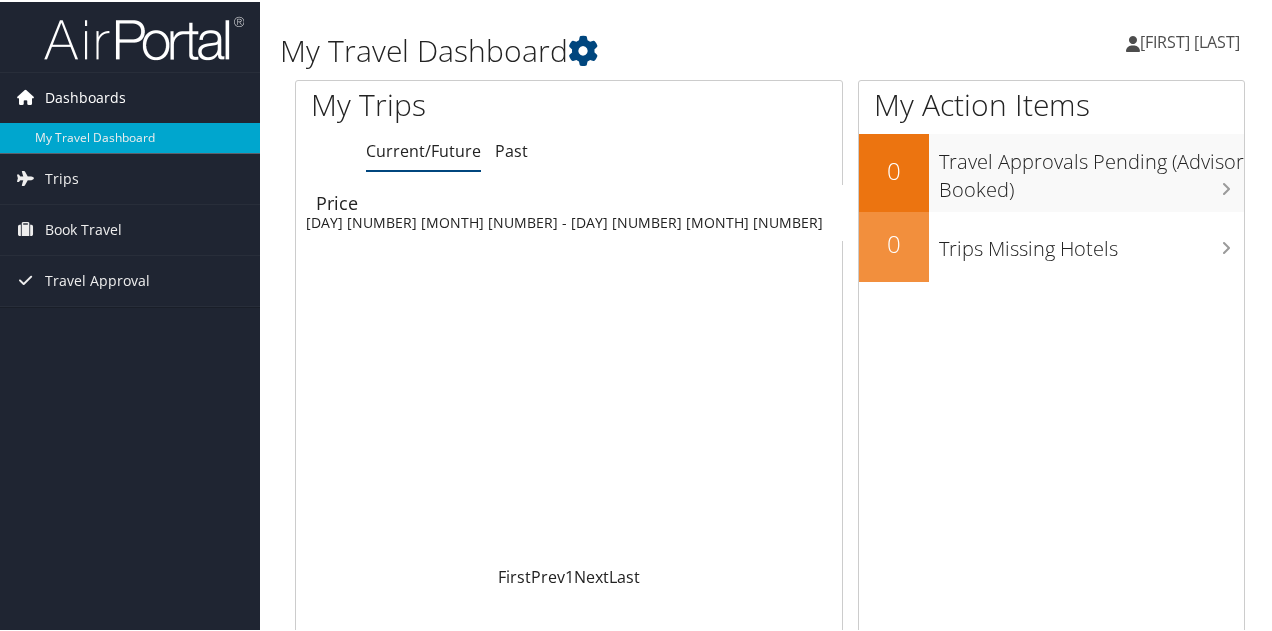 click on "Dashboards" at bounding box center [85, 96] 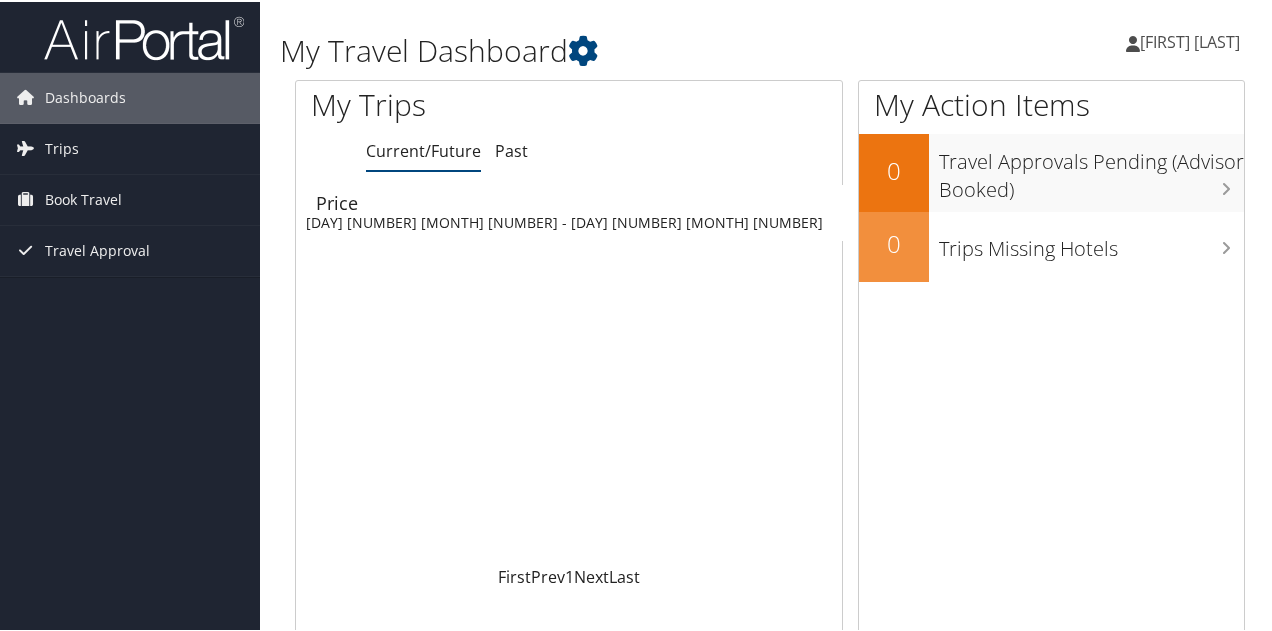 click on "[FIRST] [LAST]" at bounding box center [1190, 40] 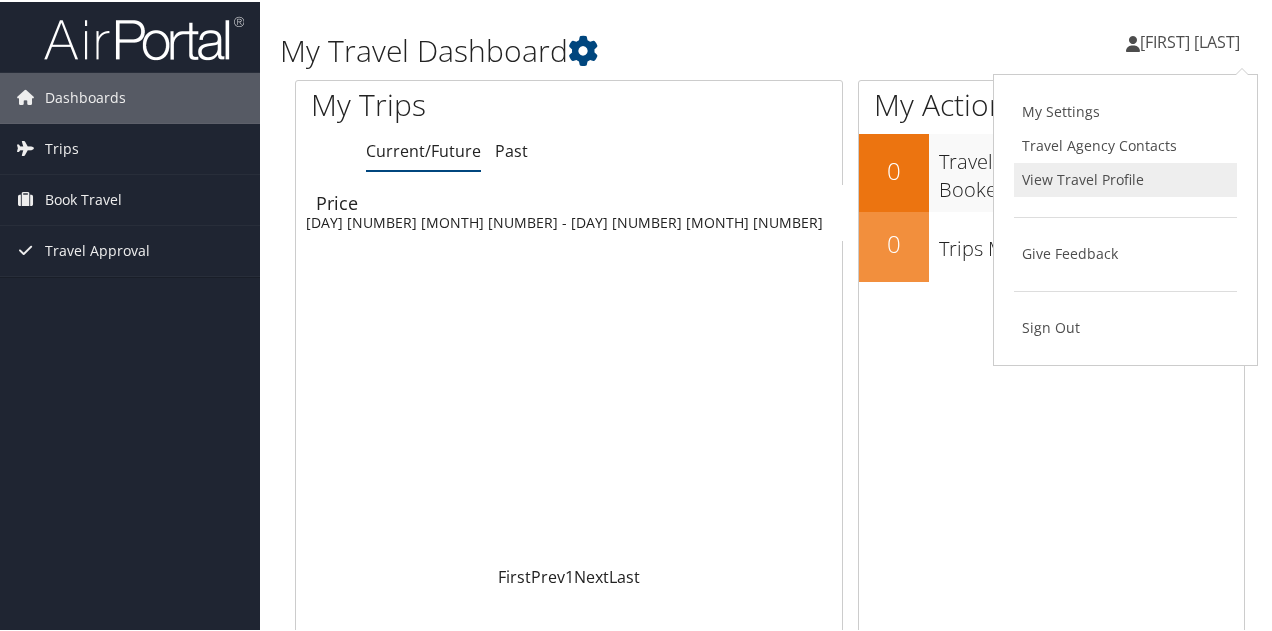 click on "View Travel Profile" at bounding box center (1125, 178) 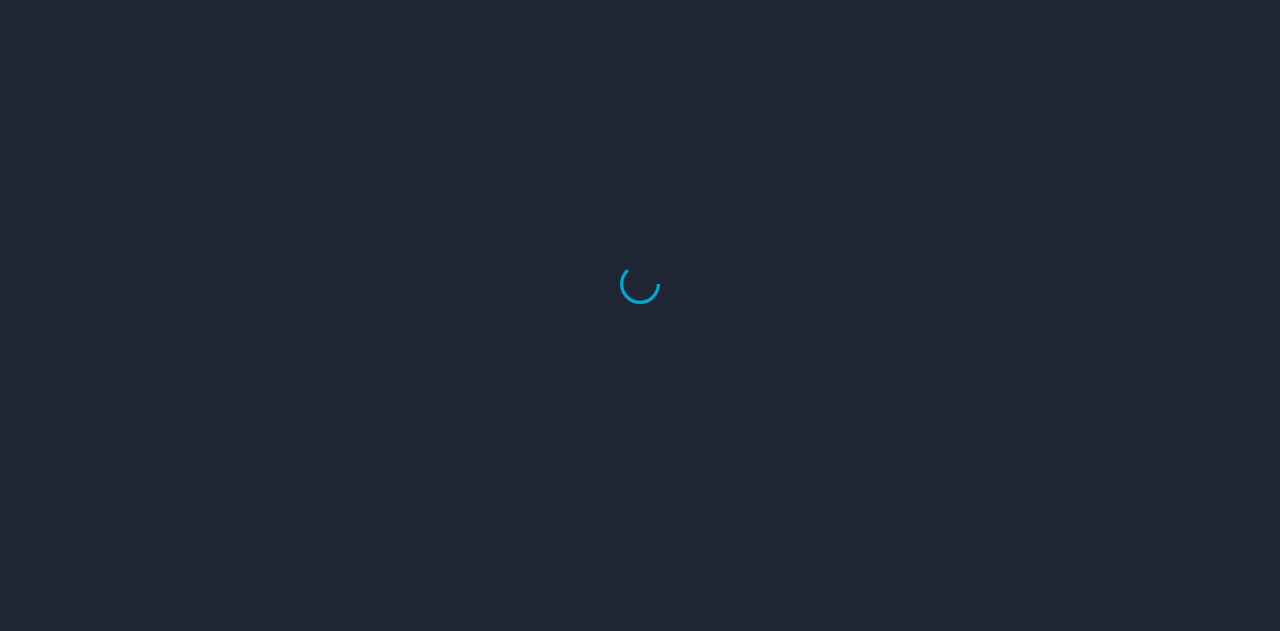 scroll, scrollTop: 0, scrollLeft: 0, axis: both 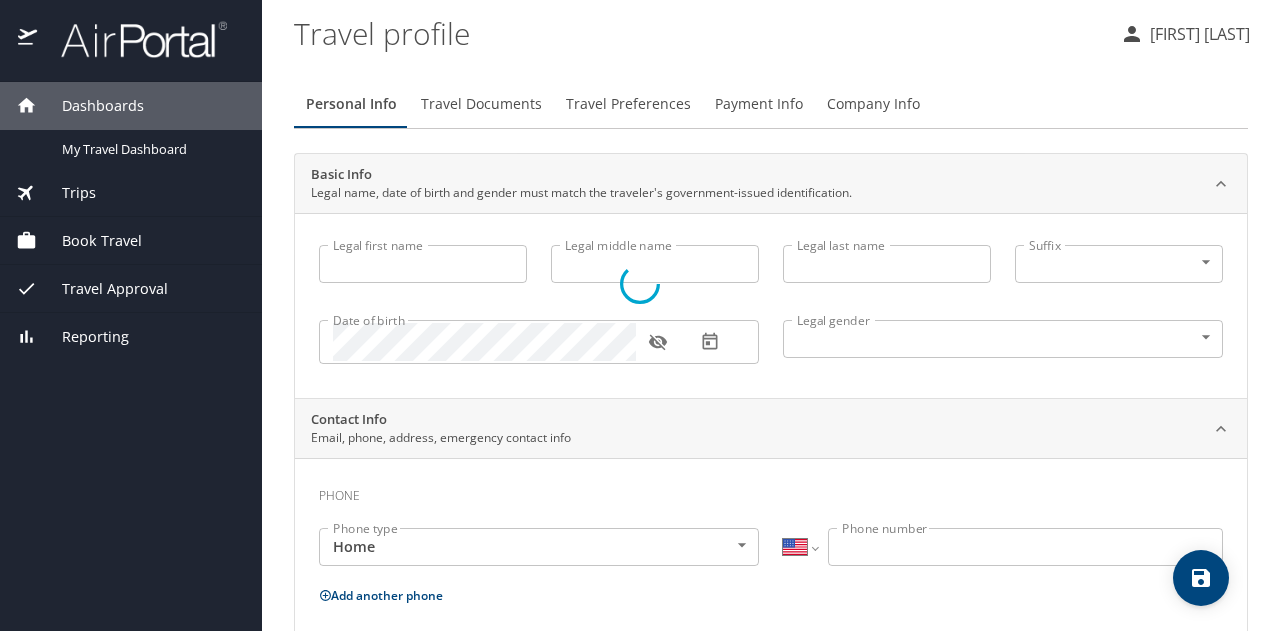 type on "Brook" 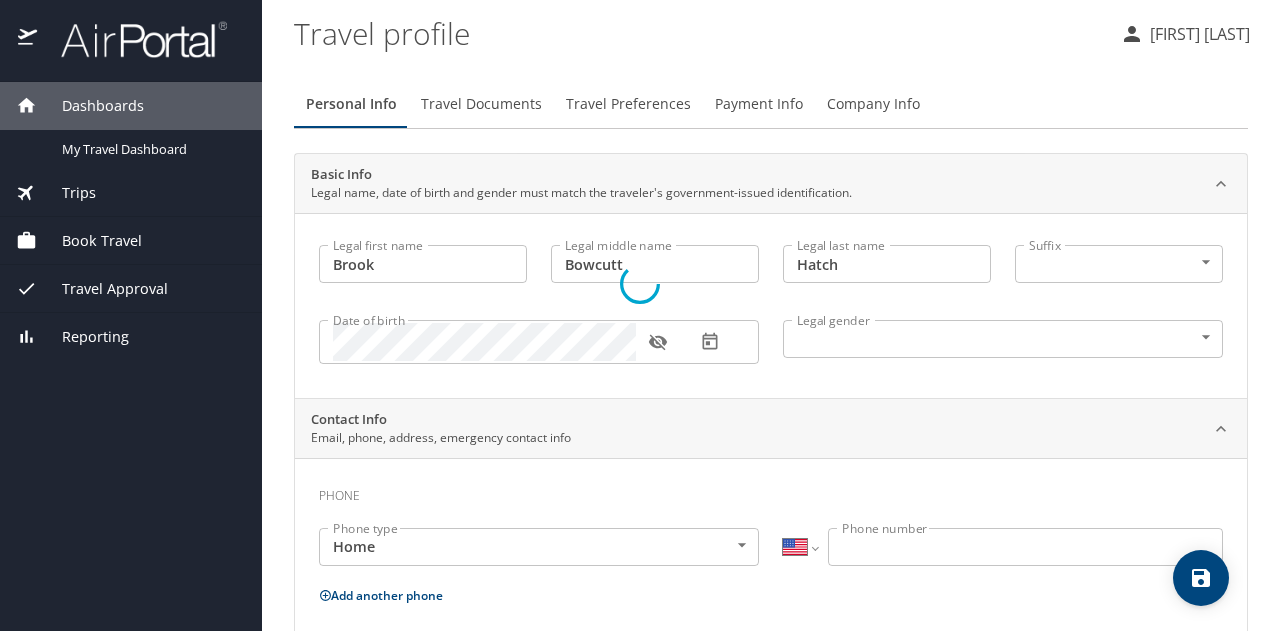 select on "US" 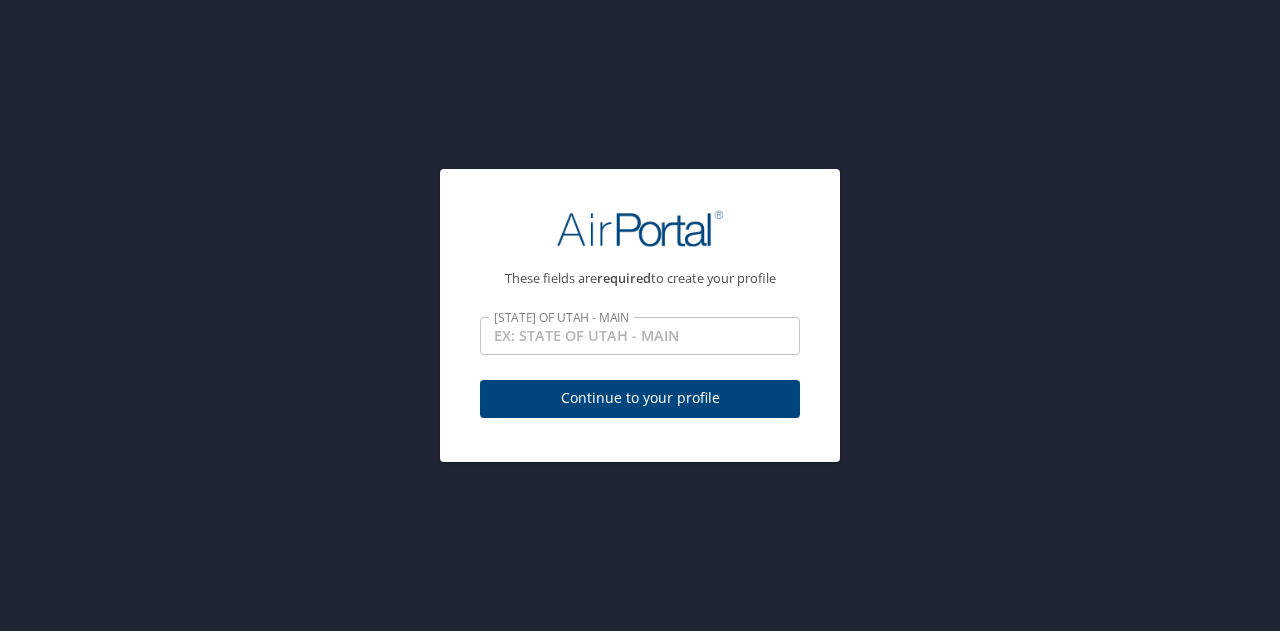 click on "Continue to your profile" at bounding box center [640, 398] 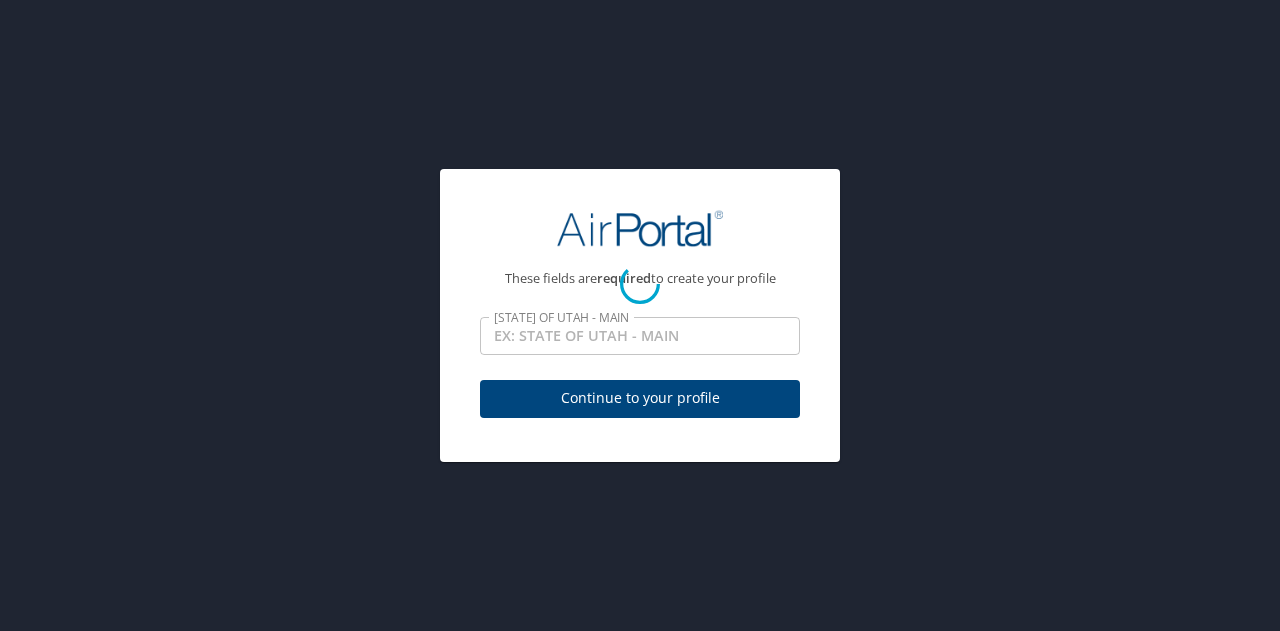 select on "US" 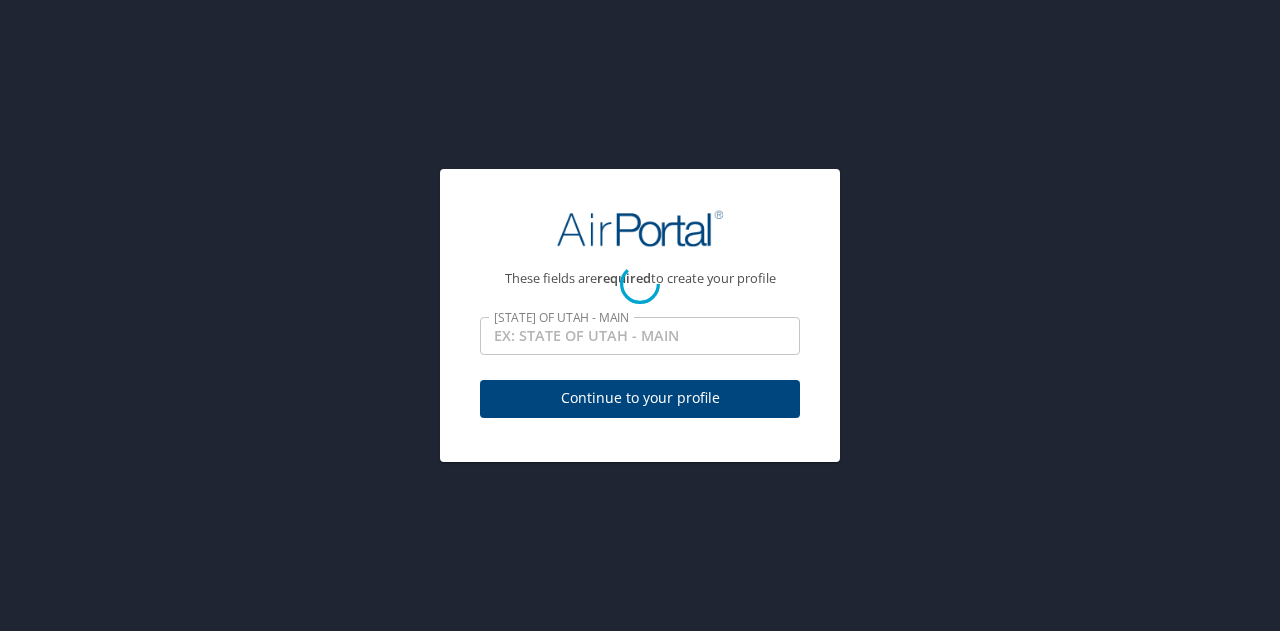 select on "HR" 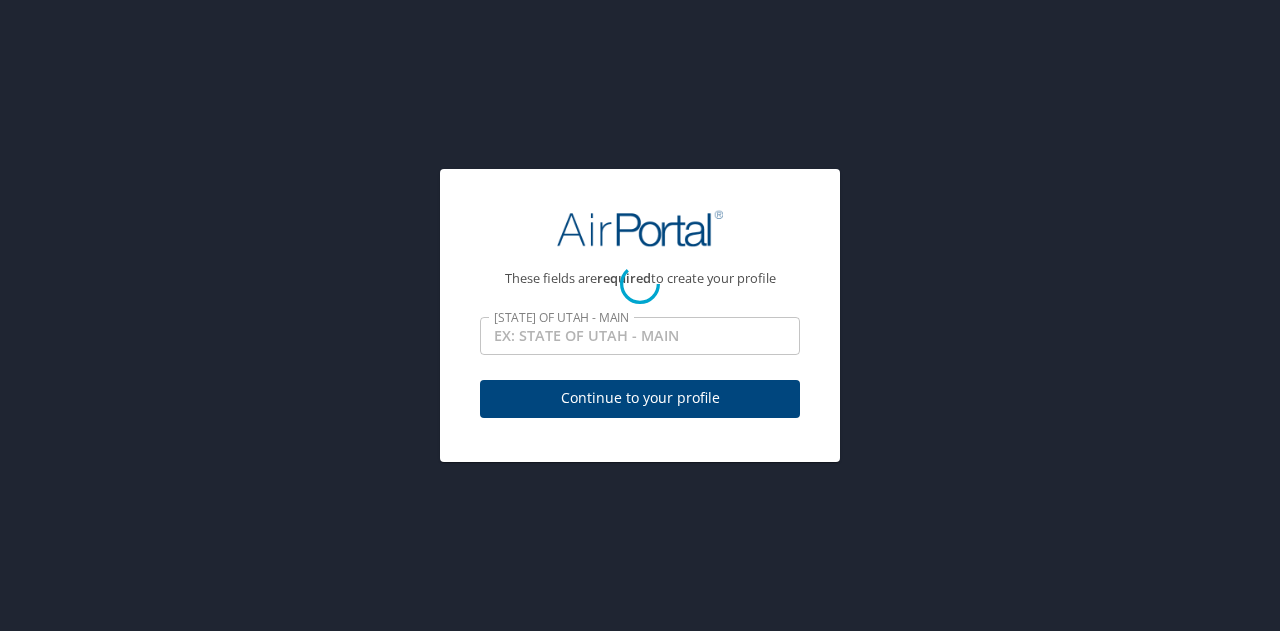 select on "US" 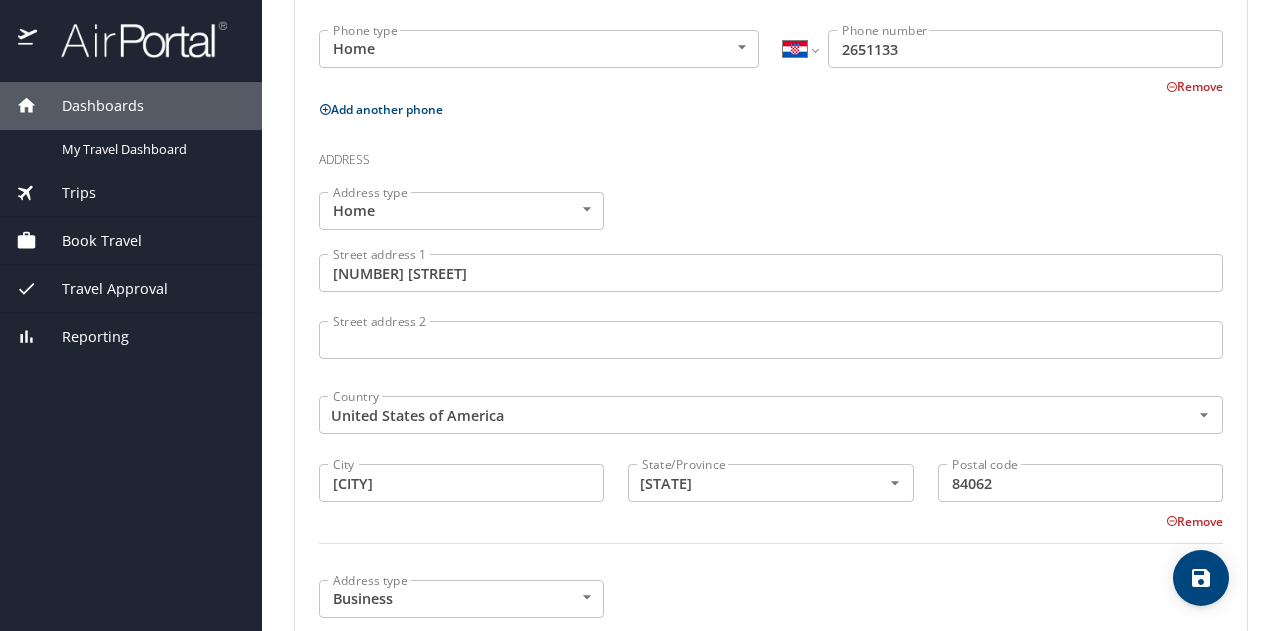 scroll, scrollTop: 0, scrollLeft: 0, axis: both 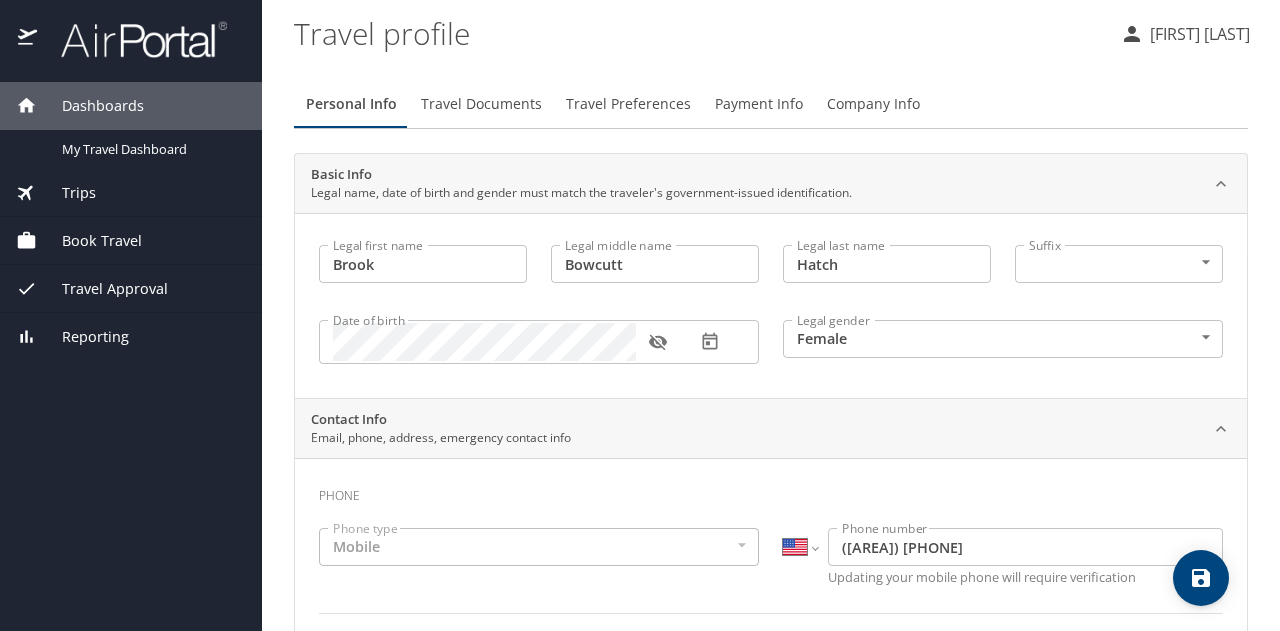 click on "Travel Preferences" at bounding box center (628, 104) 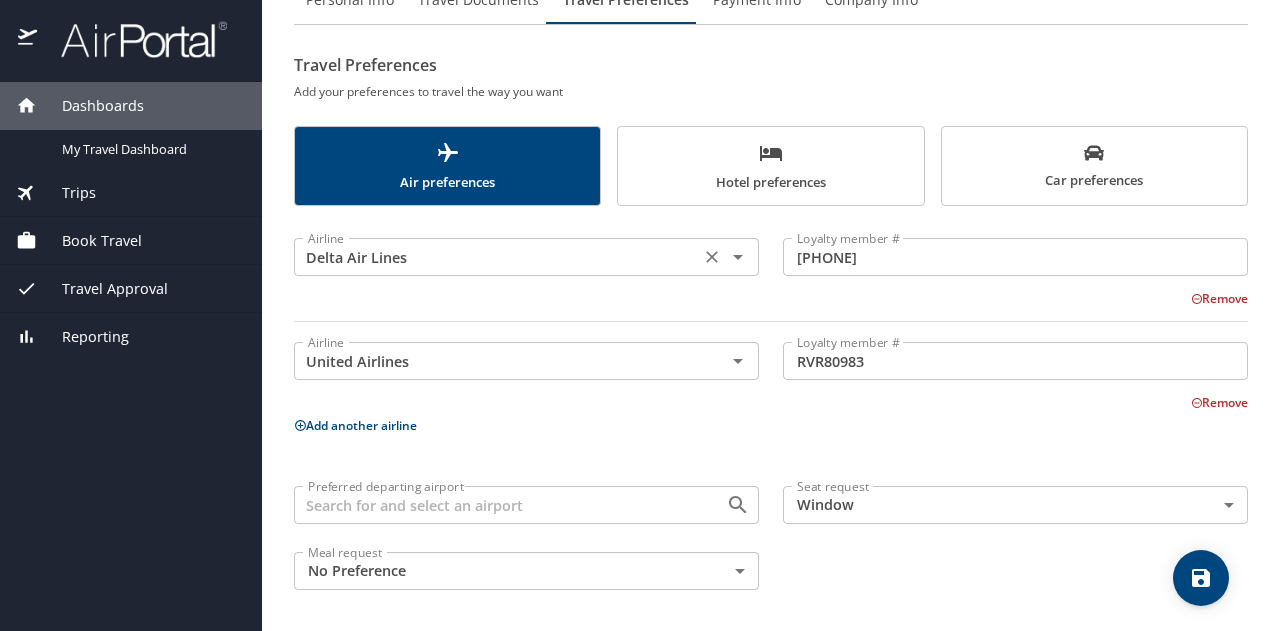 scroll, scrollTop: 105, scrollLeft: 0, axis: vertical 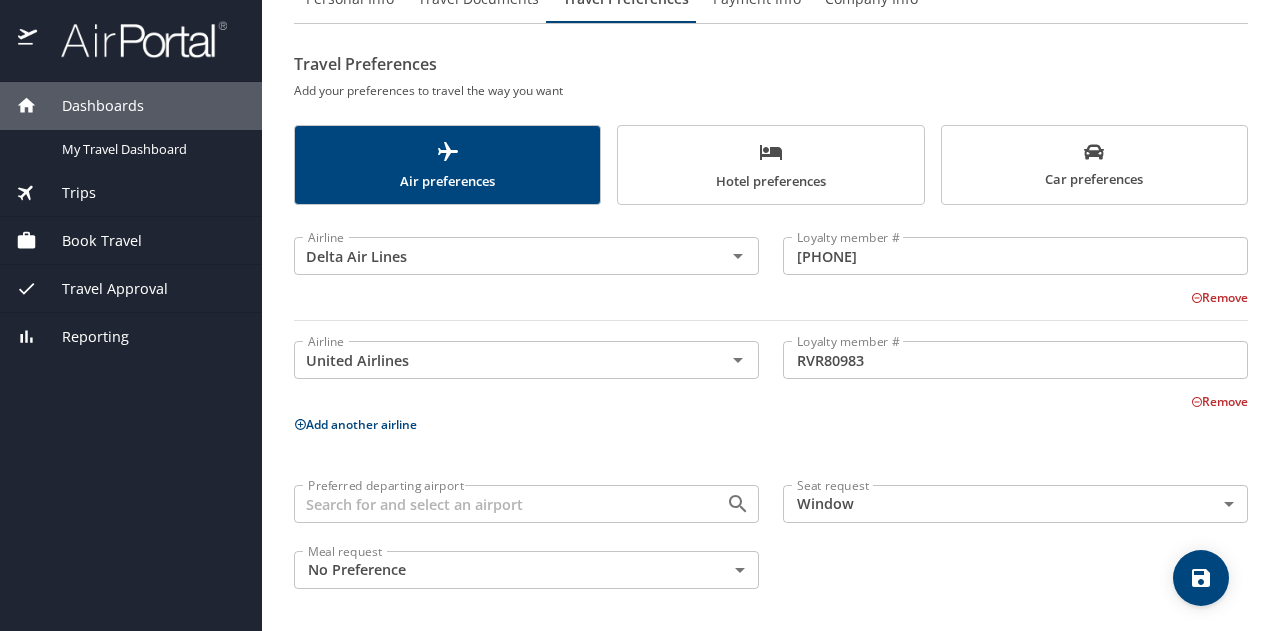 click 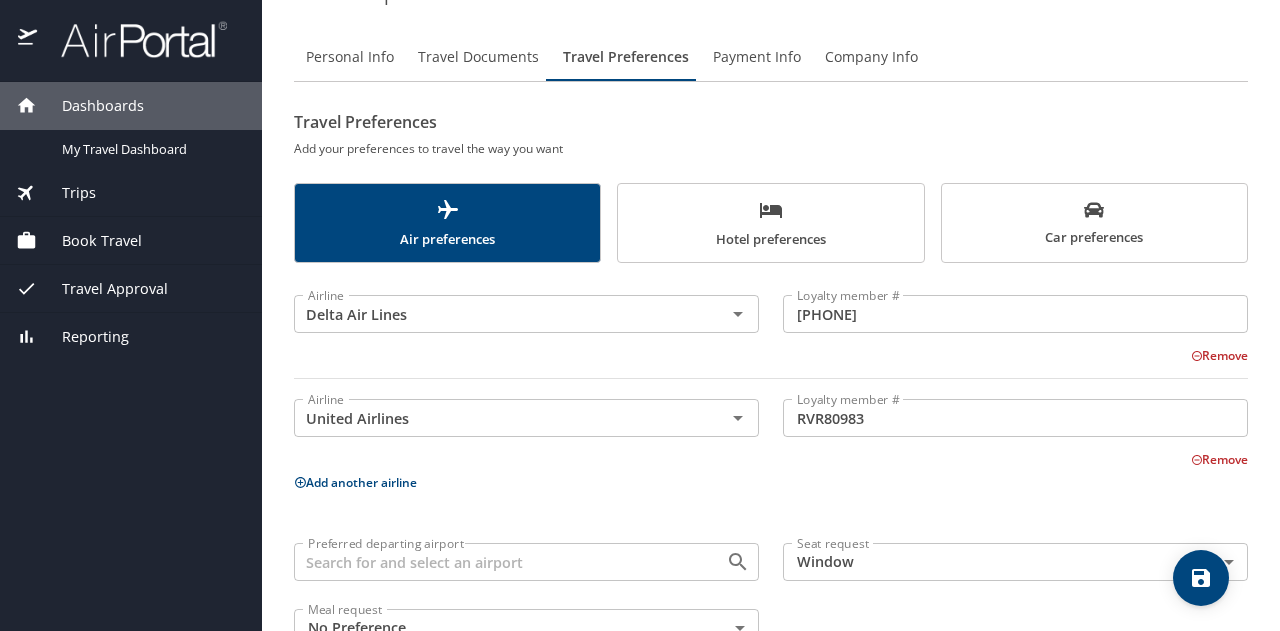scroll, scrollTop: 0, scrollLeft: 0, axis: both 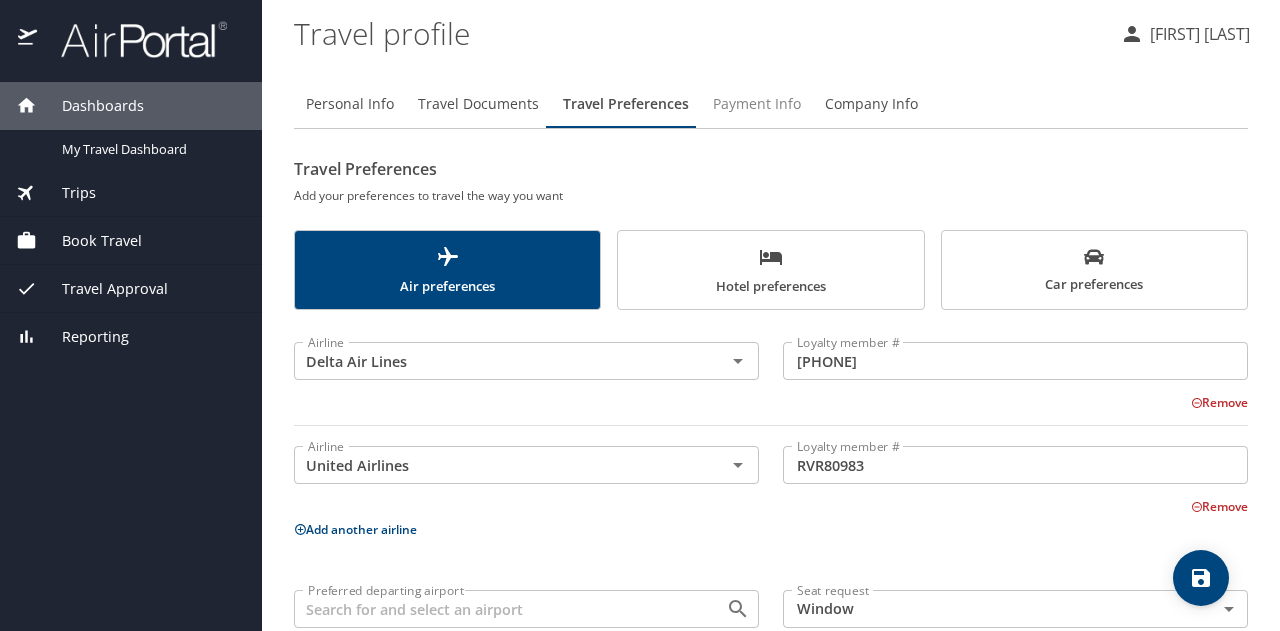 click on "Payment Info" at bounding box center [757, 104] 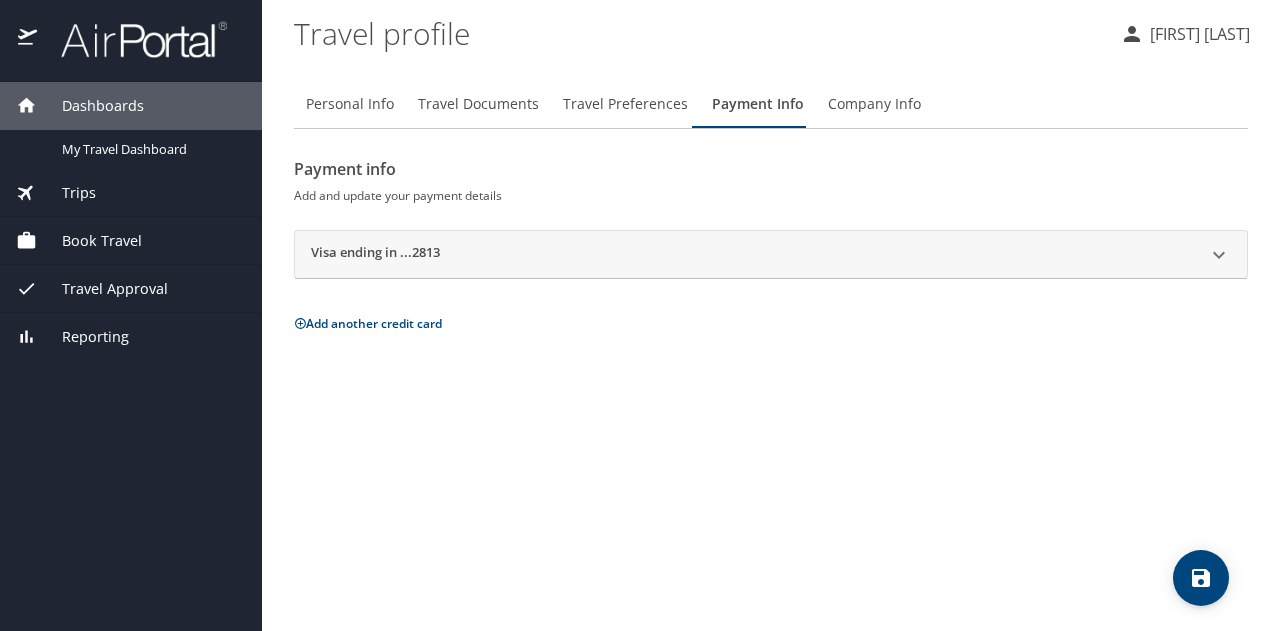 click on "Company Info" at bounding box center [874, 104] 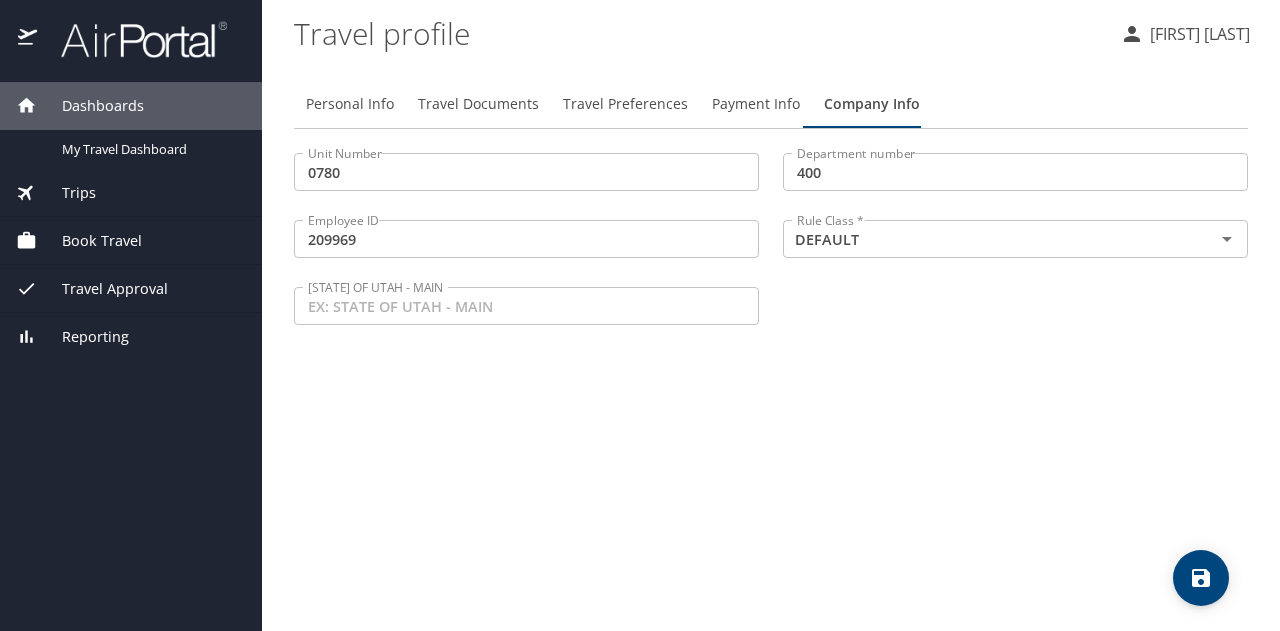click on "Travel Documents" at bounding box center (478, 104) 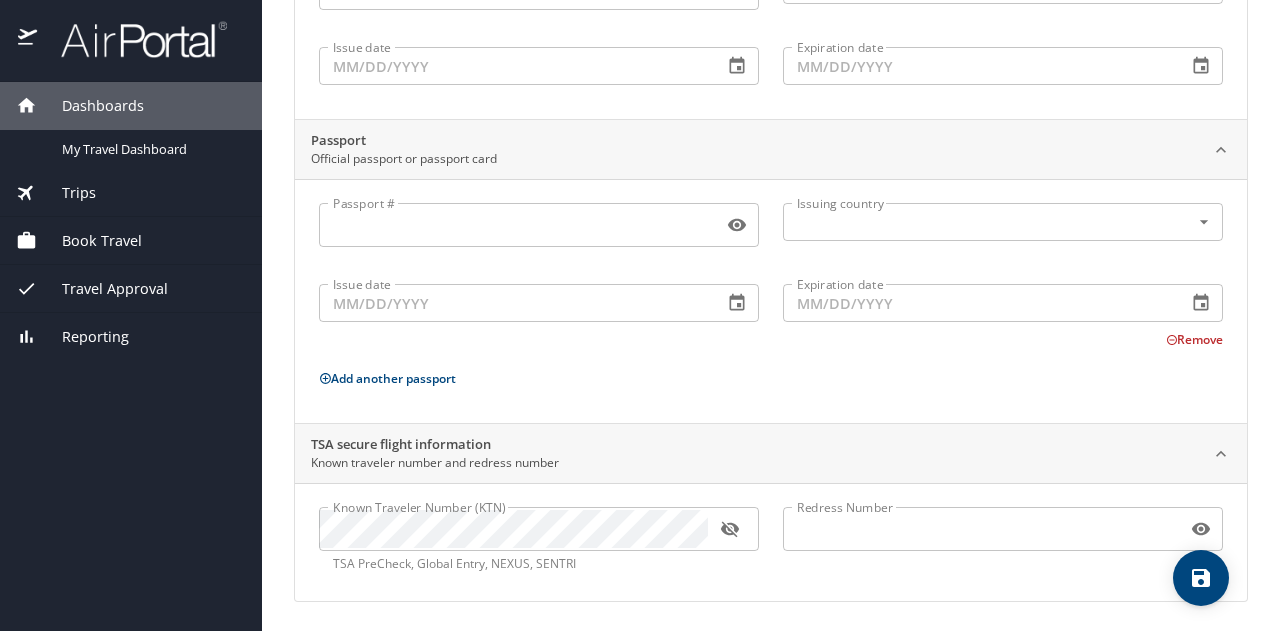scroll, scrollTop: 0, scrollLeft: 0, axis: both 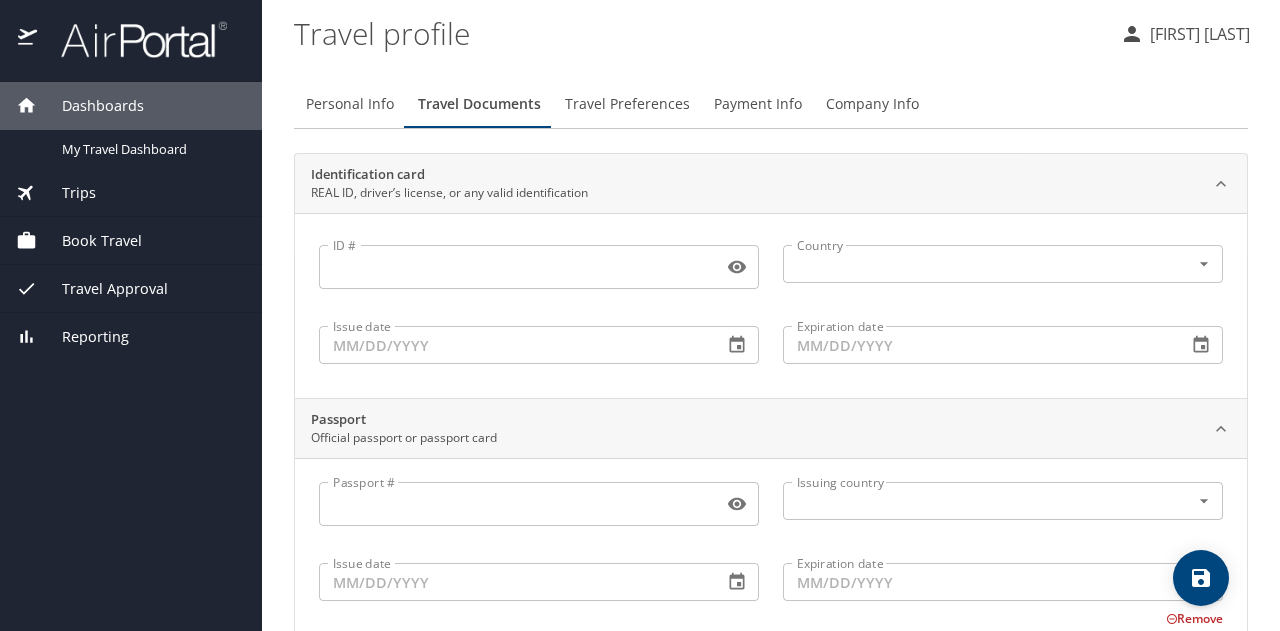 click on "Personal Info" at bounding box center (350, 104) 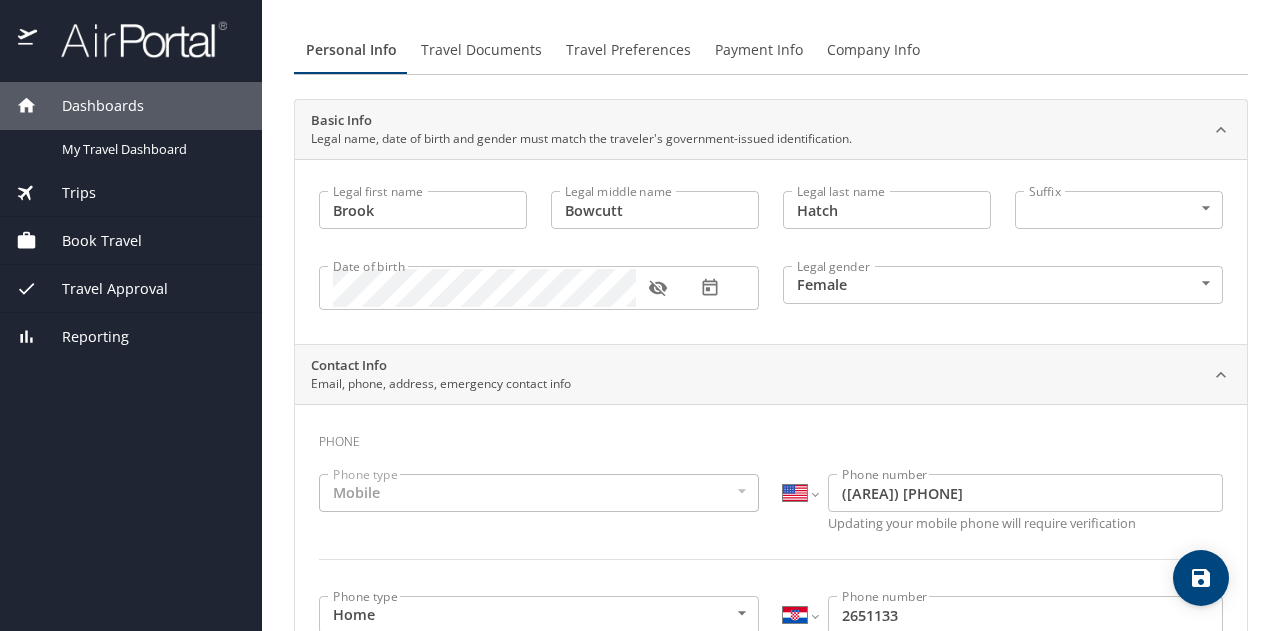 scroll, scrollTop: 0, scrollLeft: 0, axis: both 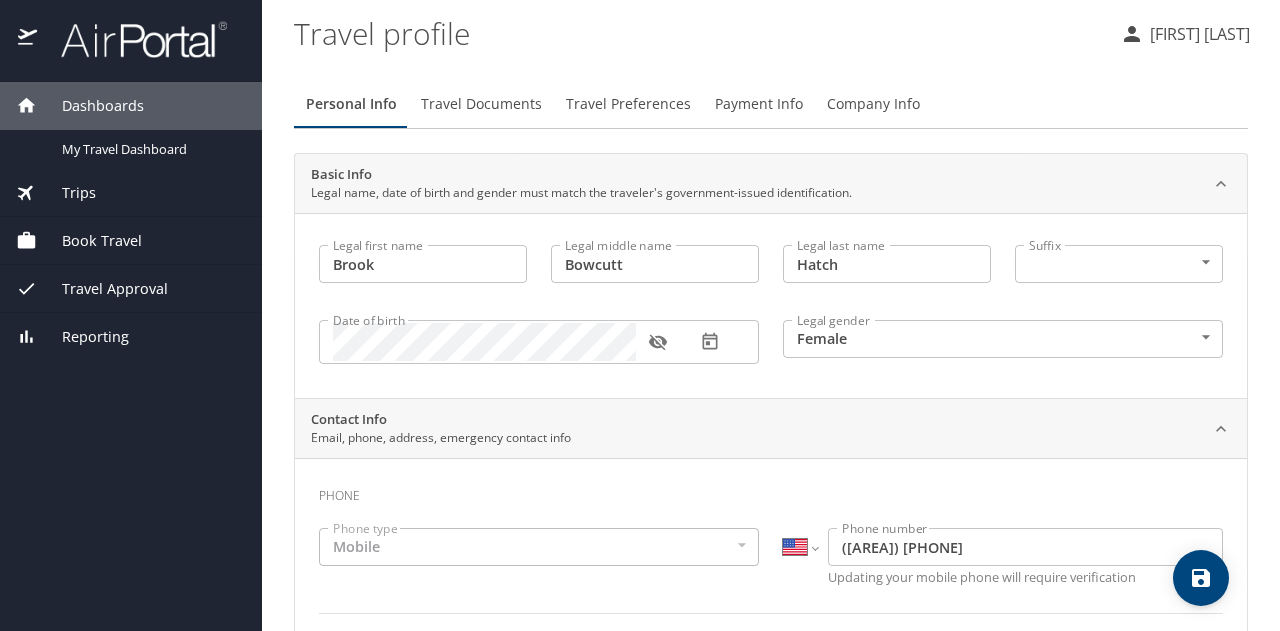 click on "[FIRST] [LAST]" at bounding box center [1197, 34] 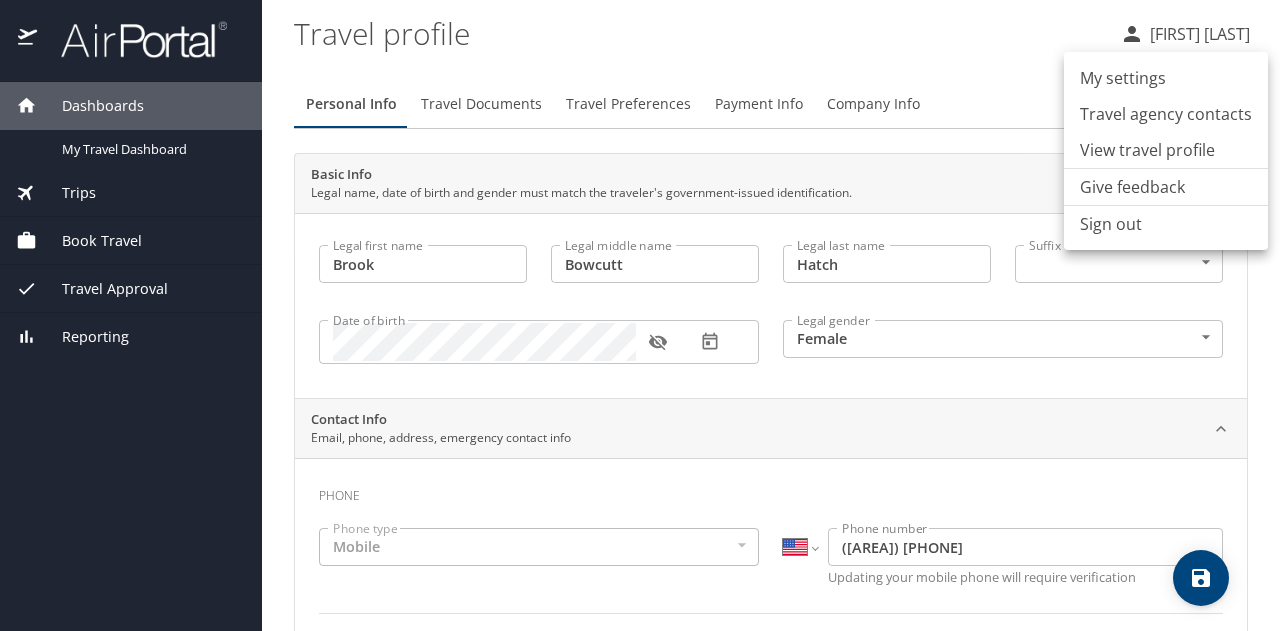 click on "My settings" at bounding box center (1166, 78) 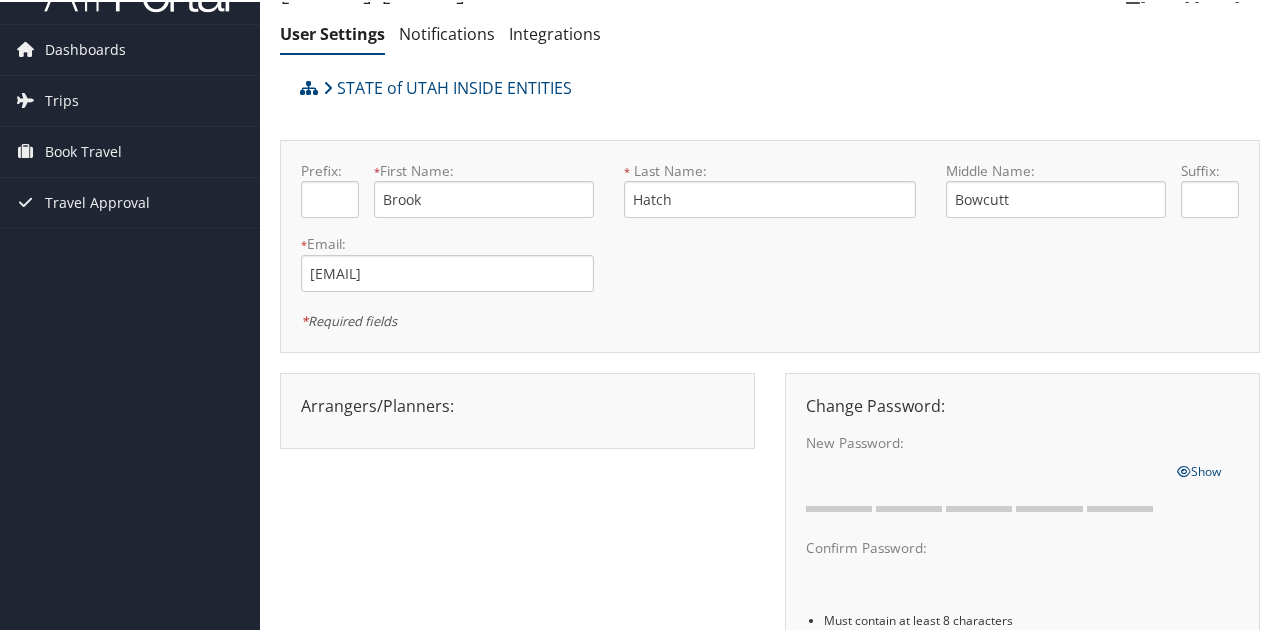 scroll, scrollTop: 0, scrollLeft: 0, axis: both 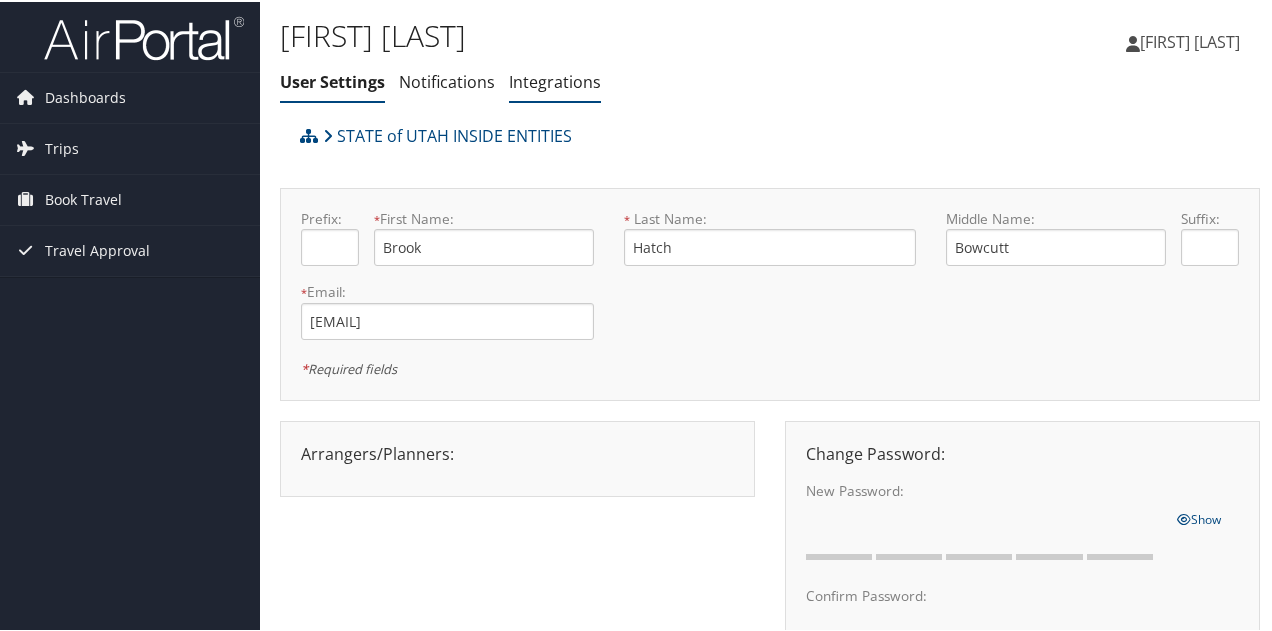 click on "Integrations" at bounding box center [555, 80] 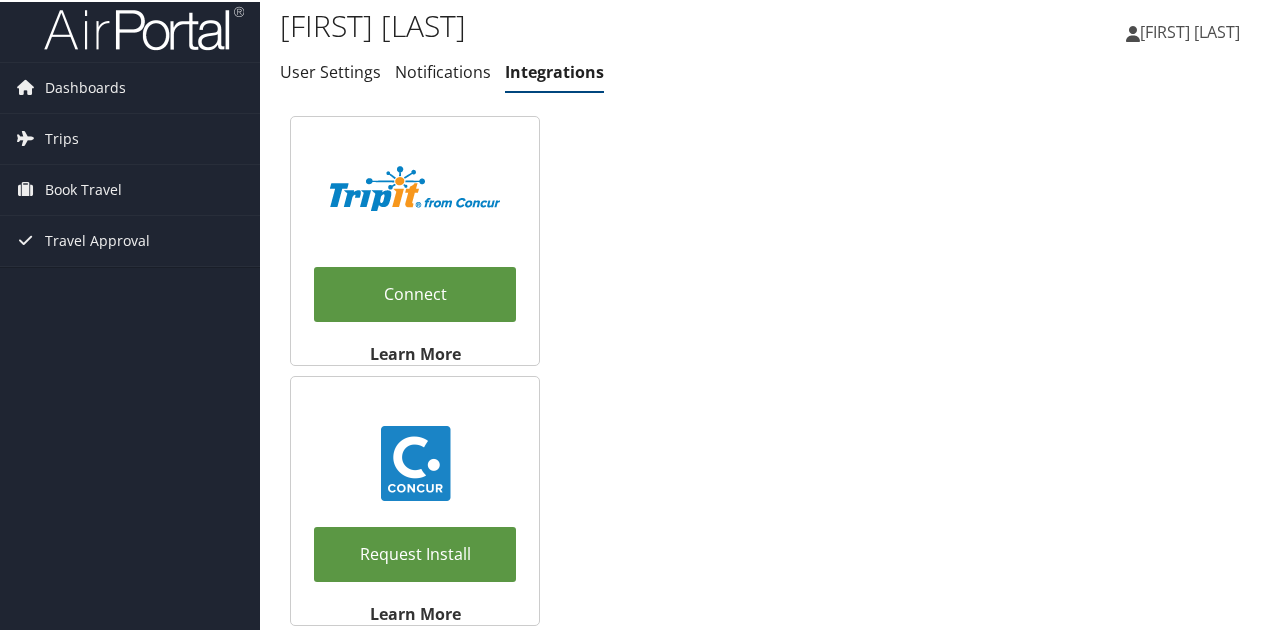 scroll, scrollTop: 12, scrollLeft: 0, axis: vertical 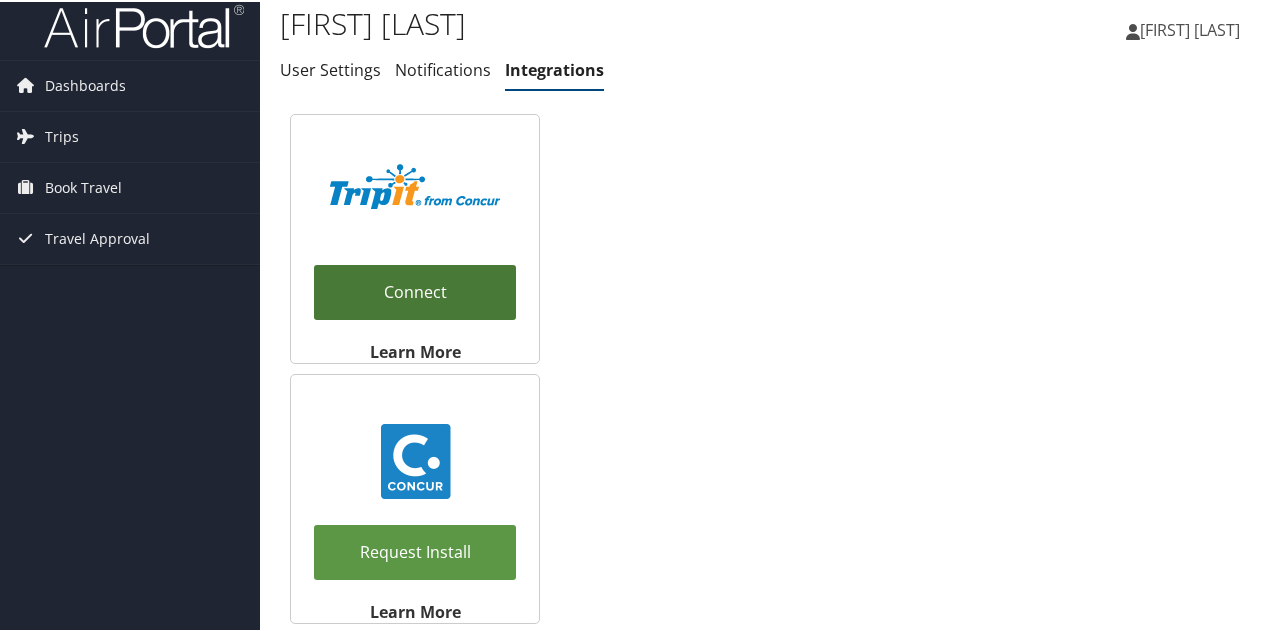 click on "Connect" at bounding box center [415, 290] 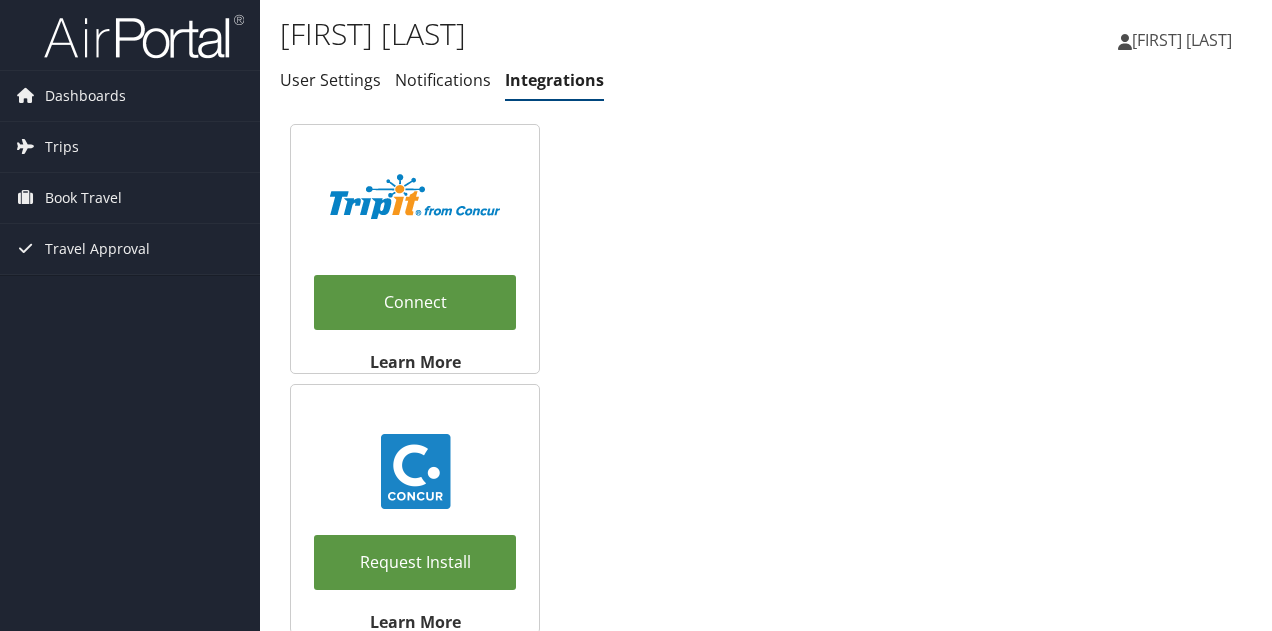 scroll, scrollTop: 12, scrollLeft: 0, axis: vertical 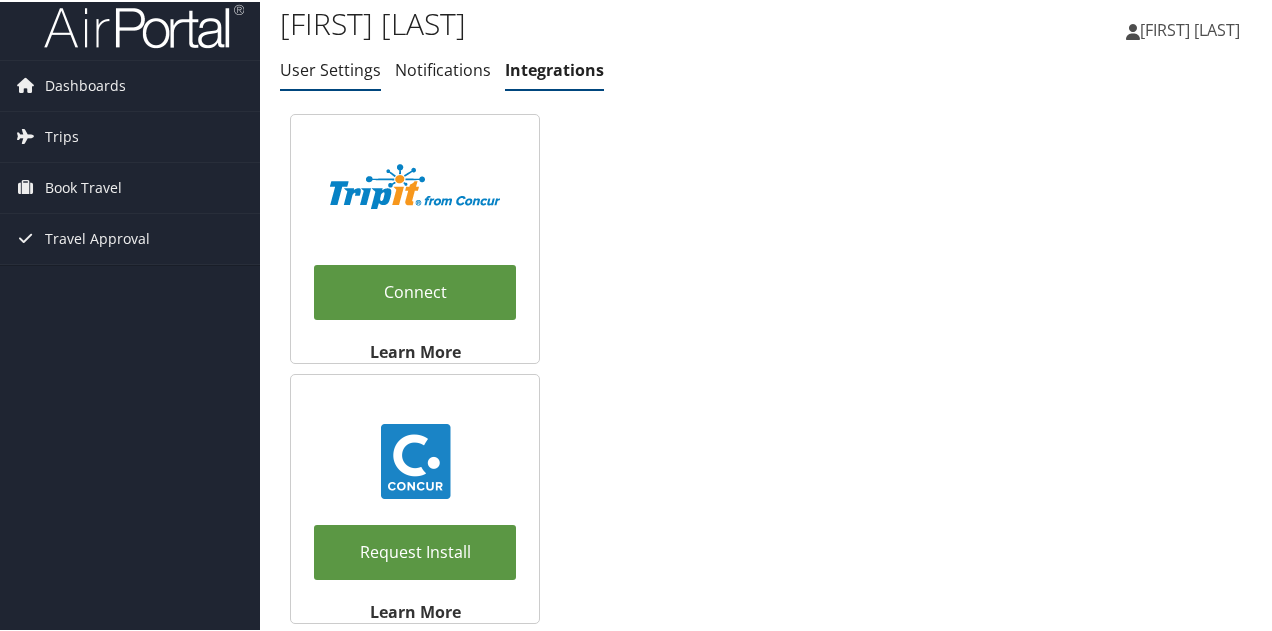 click on "User Settings" at bounding box center (330, 68) 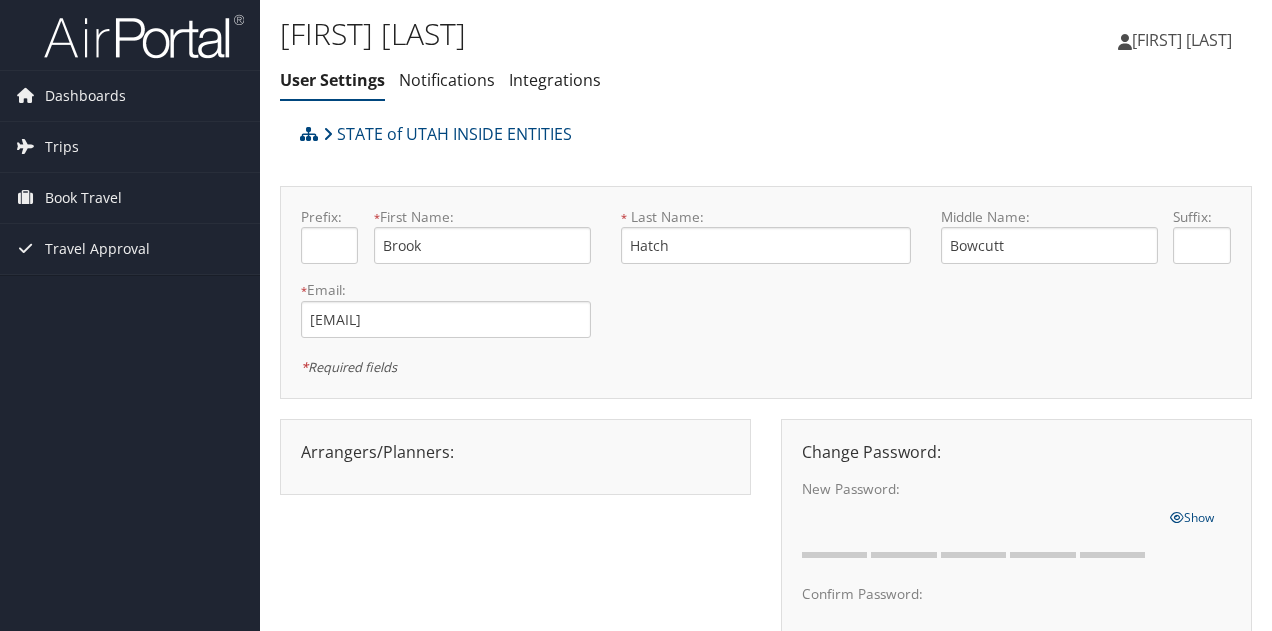 scroll, scrollTop: 0, scrollLeft: 0, axis: both 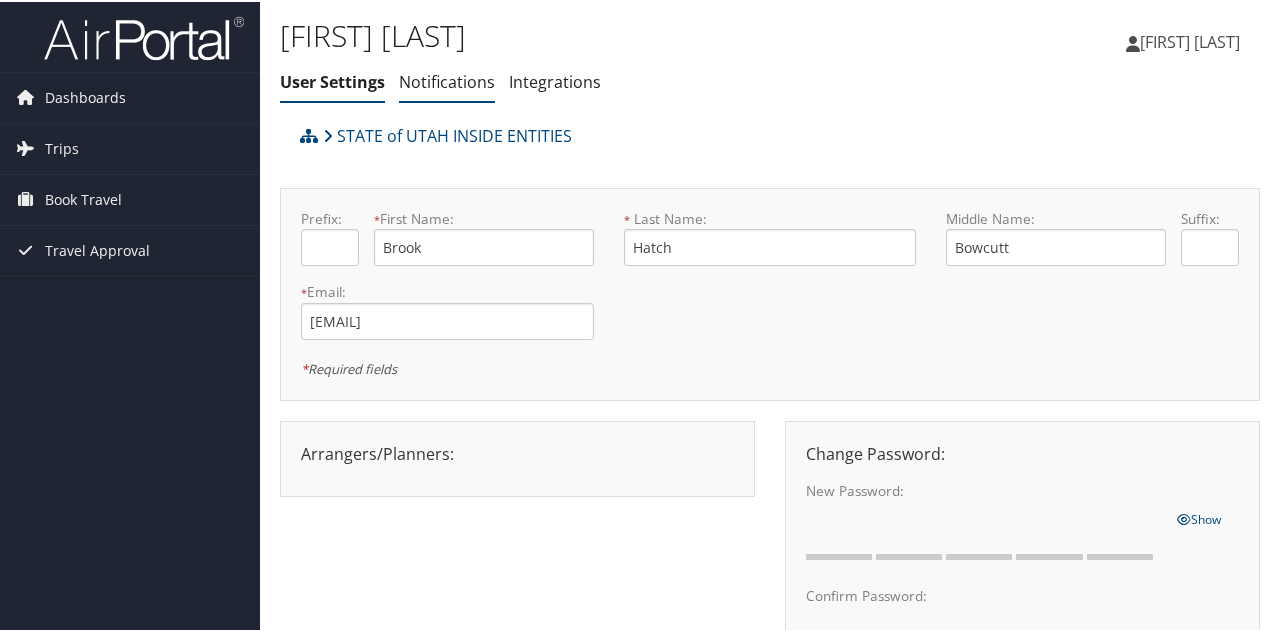 click on "Notifications" at bounding box center (447, 80) 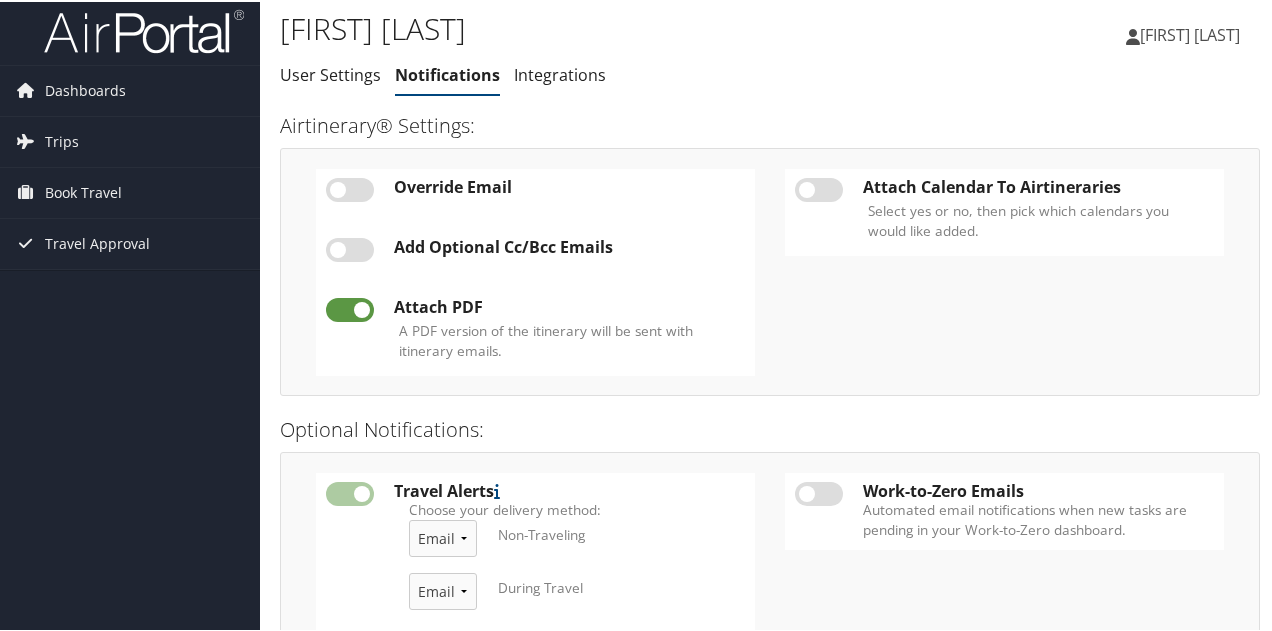 scroll, scrollTop: 0, scrollLeft: 0, axis: both 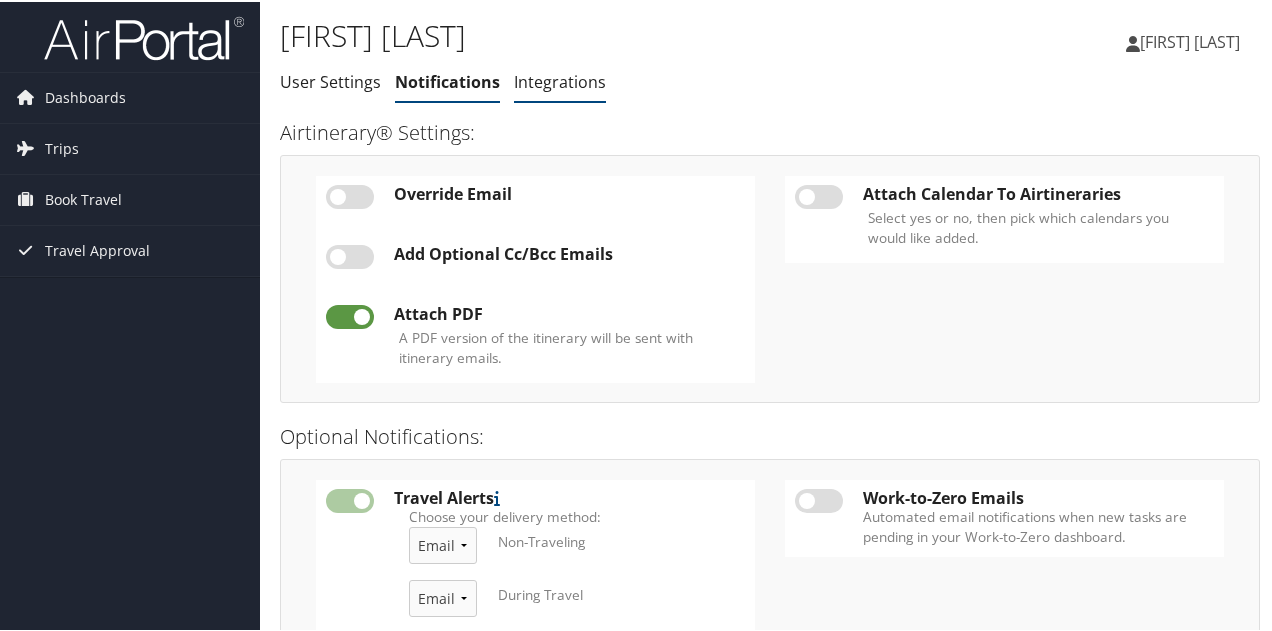 click on "Integrations" at bounding box center [560, 80] 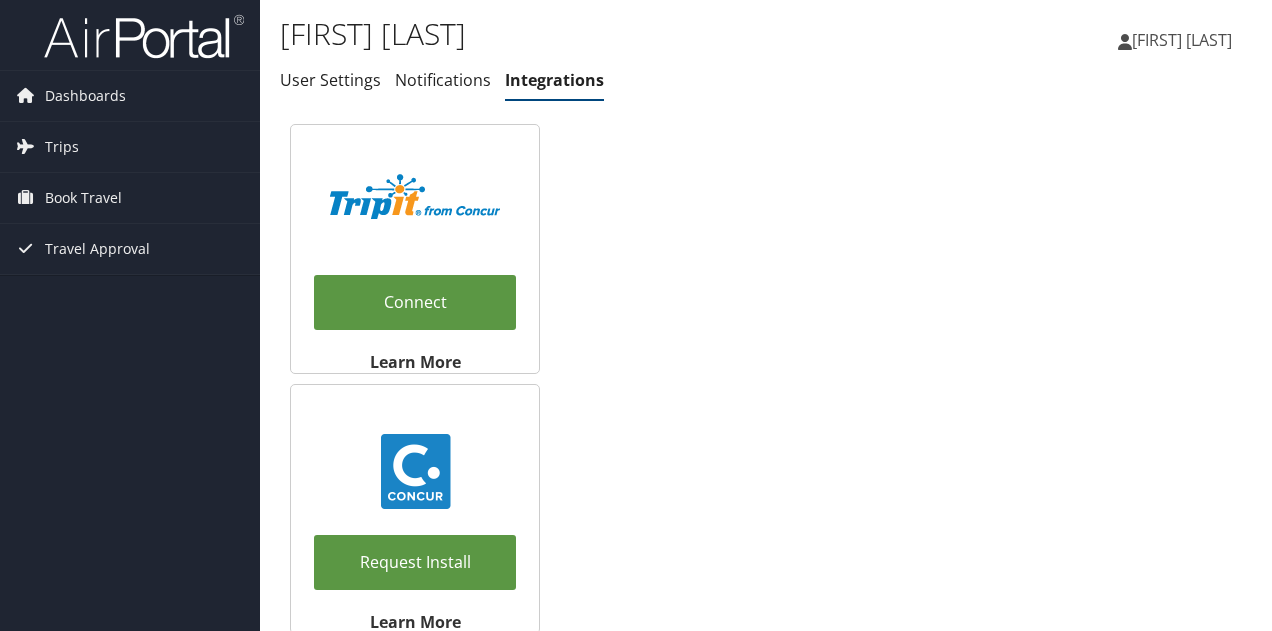 scroll, scrollTop: 0, scrollLeft: 0, axis: both 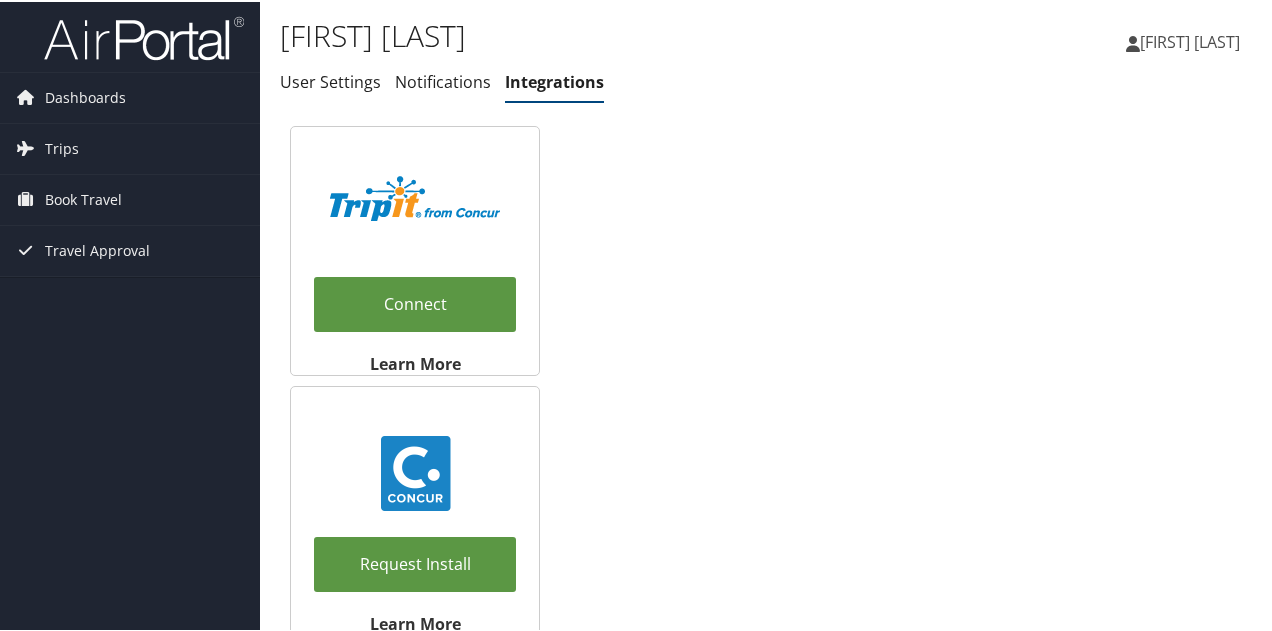 click on "[FIRST] [LAST]" at bounding box center [1190, 40] 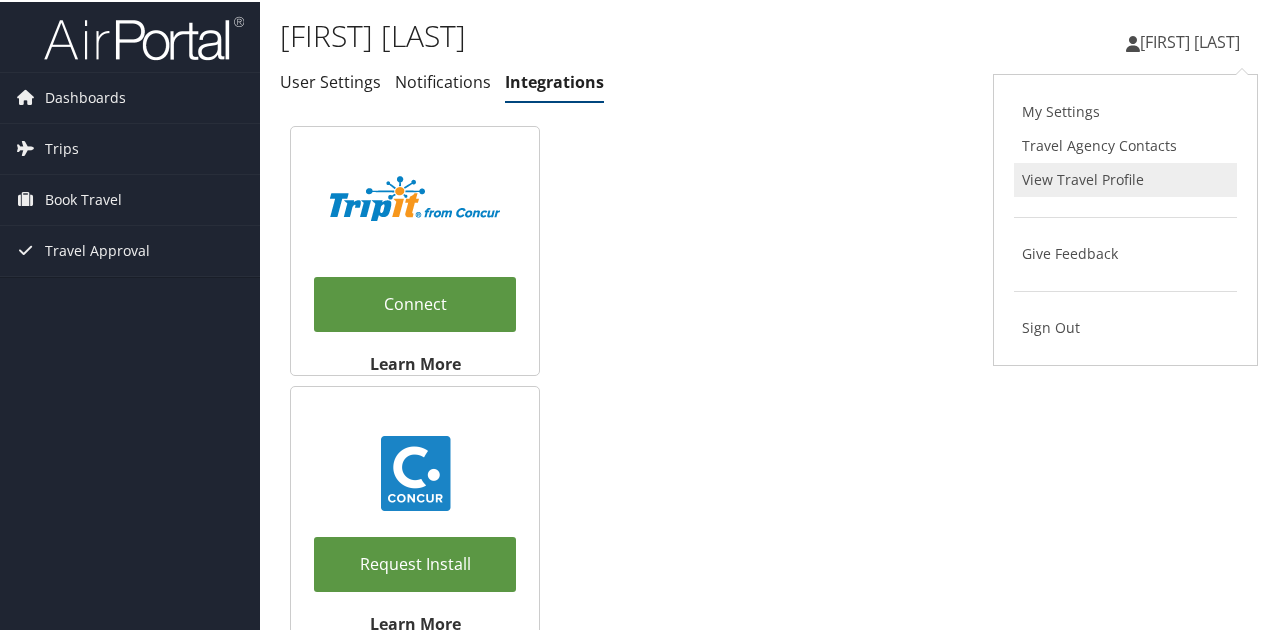 click on "View Travel Profile" at bounding box center [1125, 178] 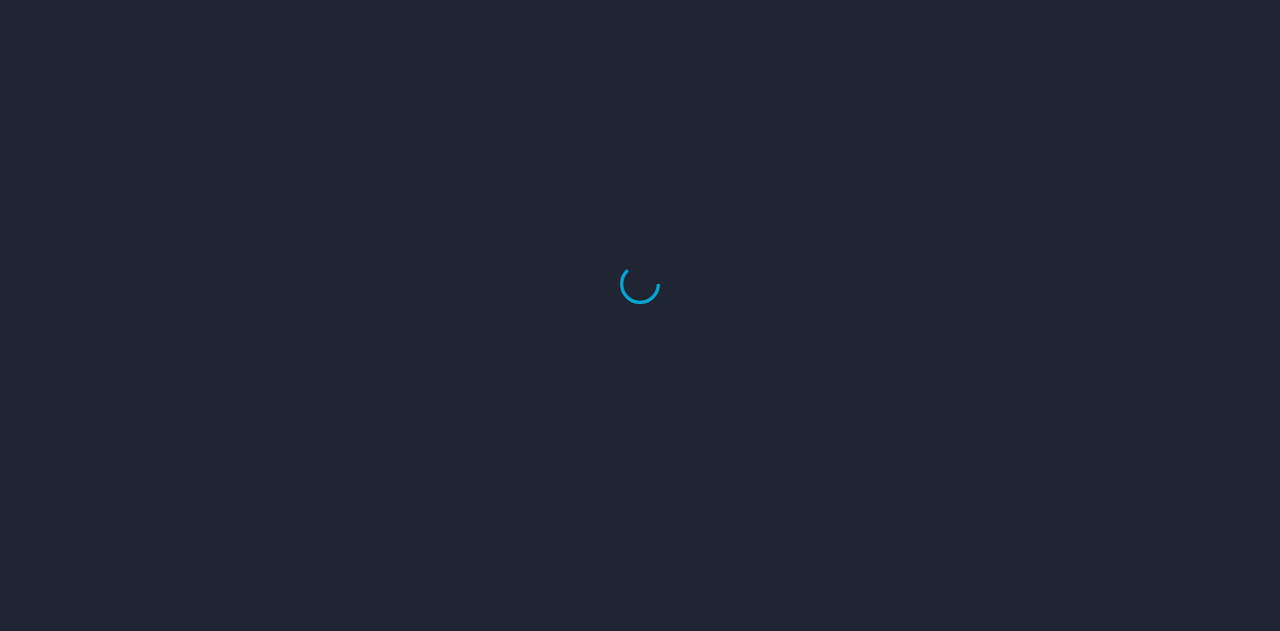 scroll, scrollTop: 0, scrollLeft: 0, axis: both 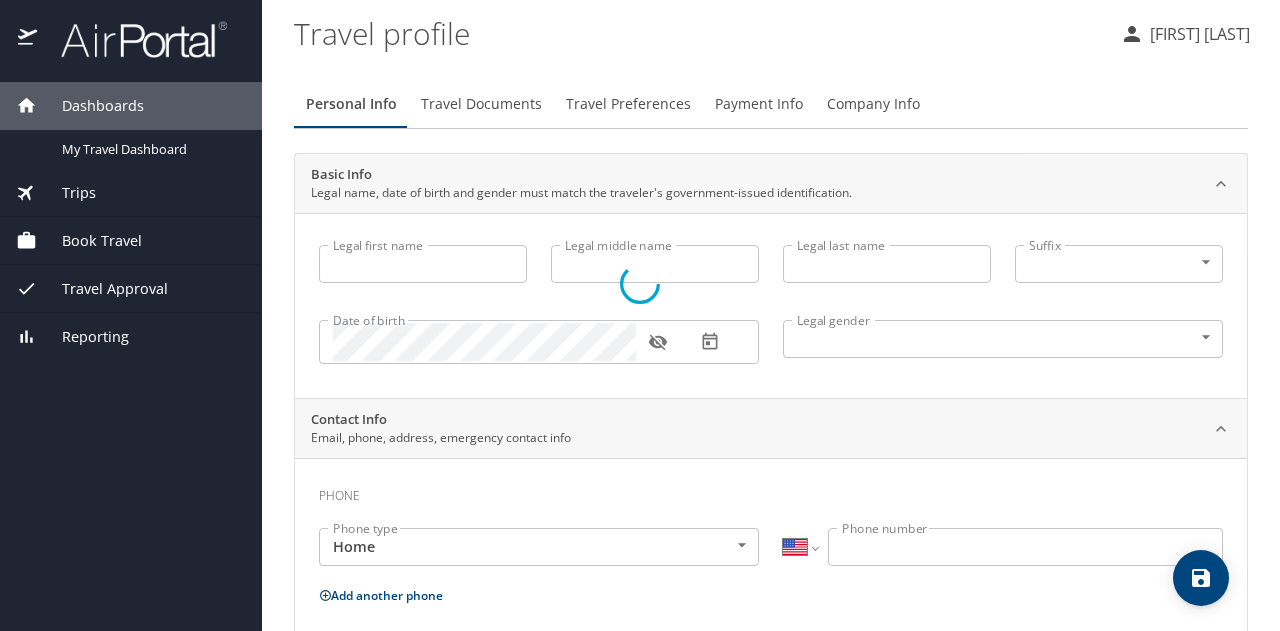 type on "Brook" 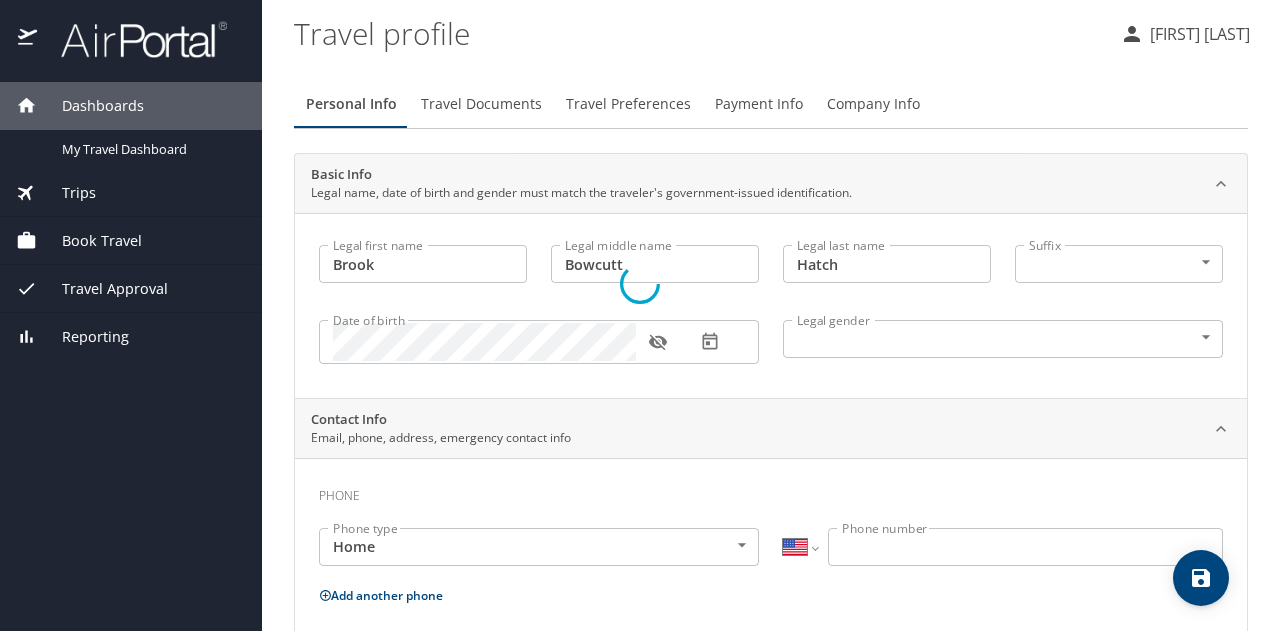 select on "US" 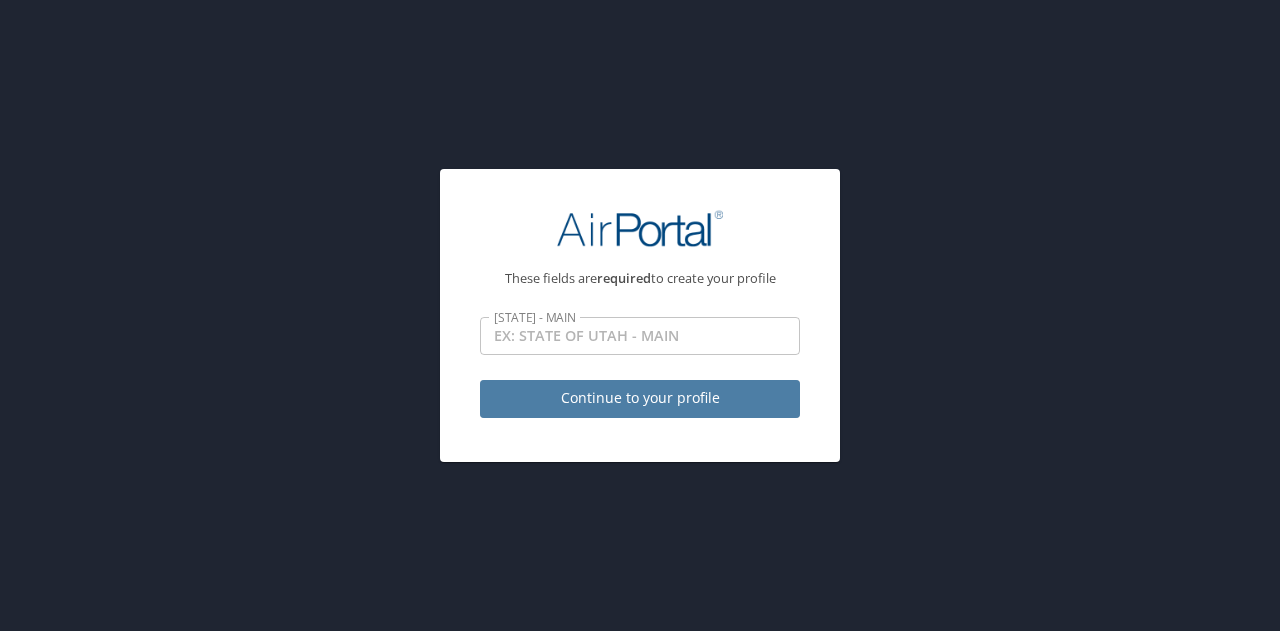 click on "Continue to your profile" at bounding box center (640, 398) 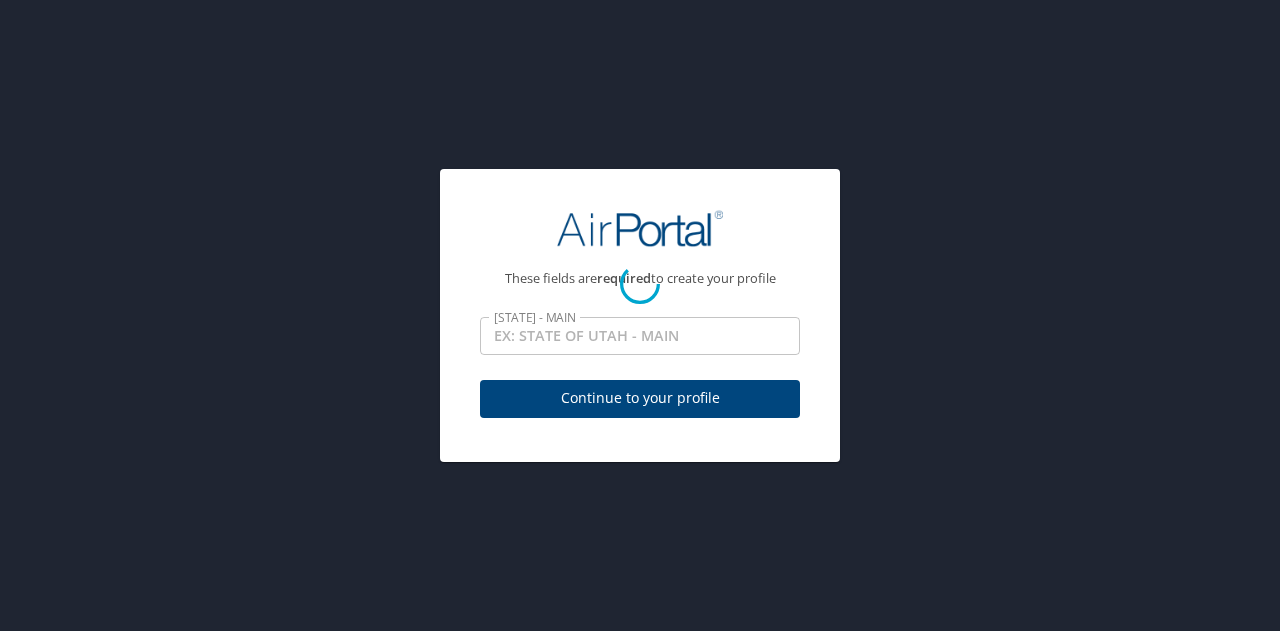 select on "US" 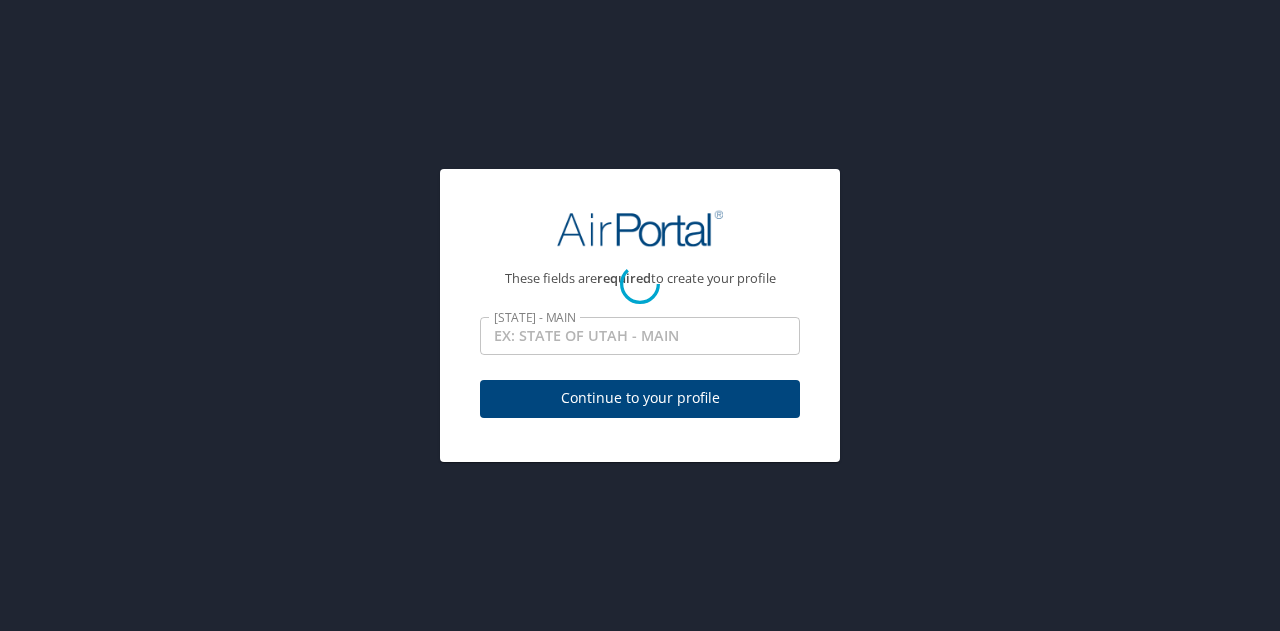 select on "HR" 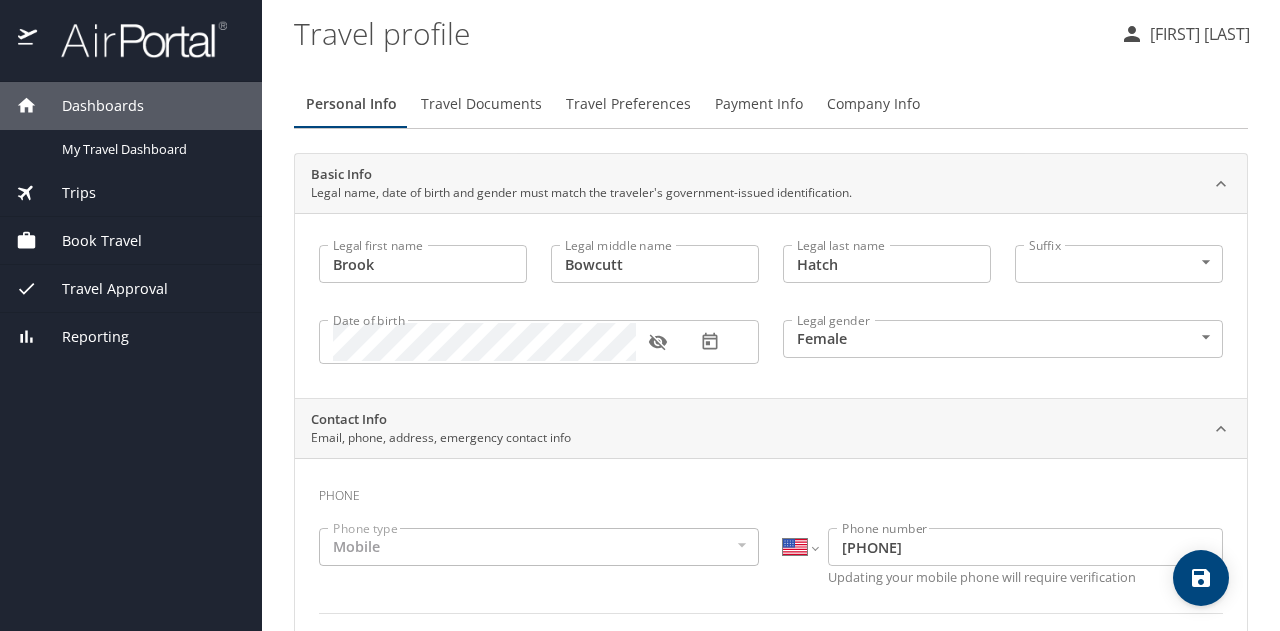 scroll, scrollTop: 0, scrollLeft: 0, axis: both 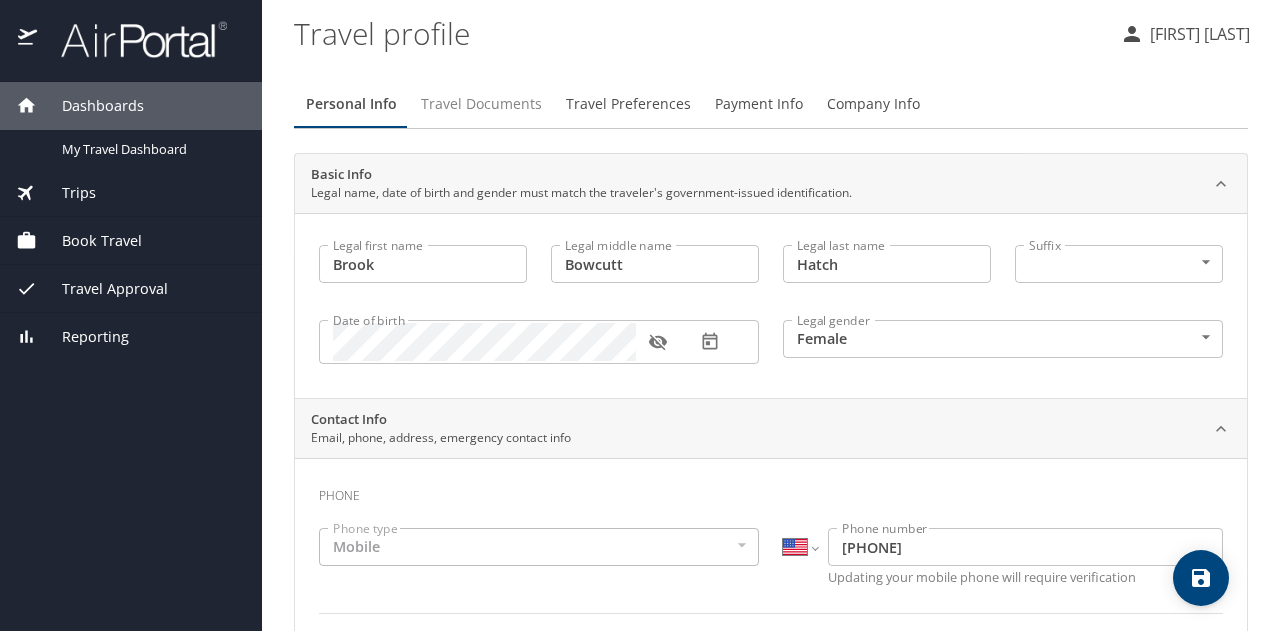 click on "Travel Documents" at bounding box center [481, 104] 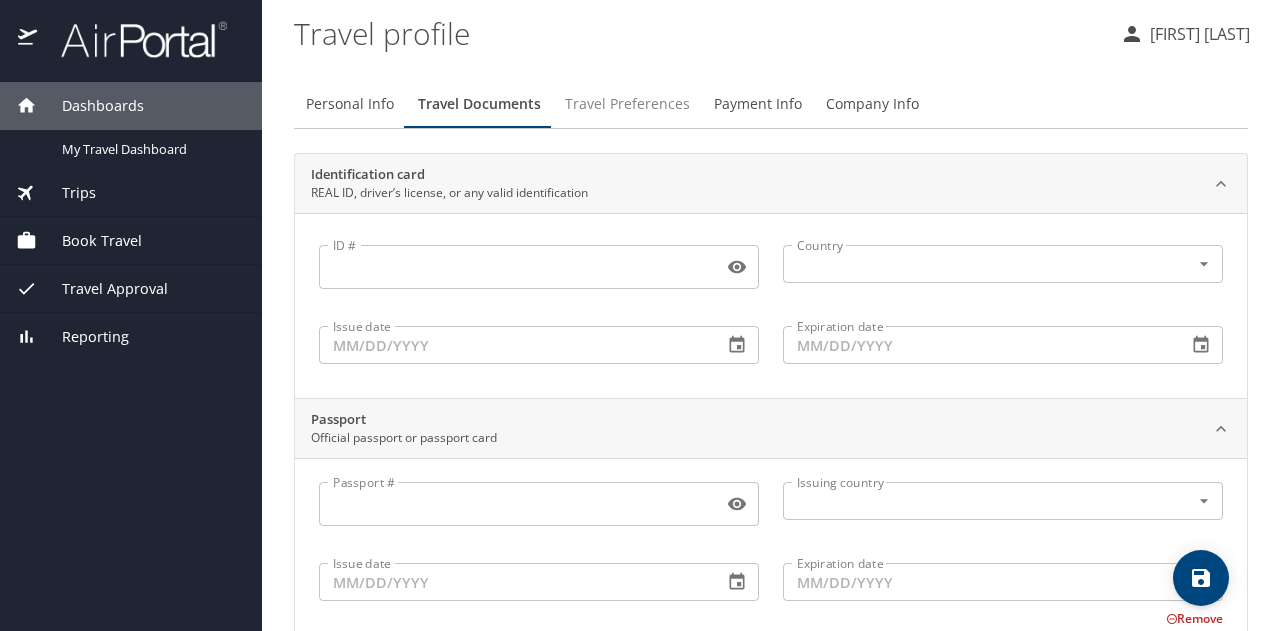 click on "Travel Preferences" at bounding box center (627, 104) 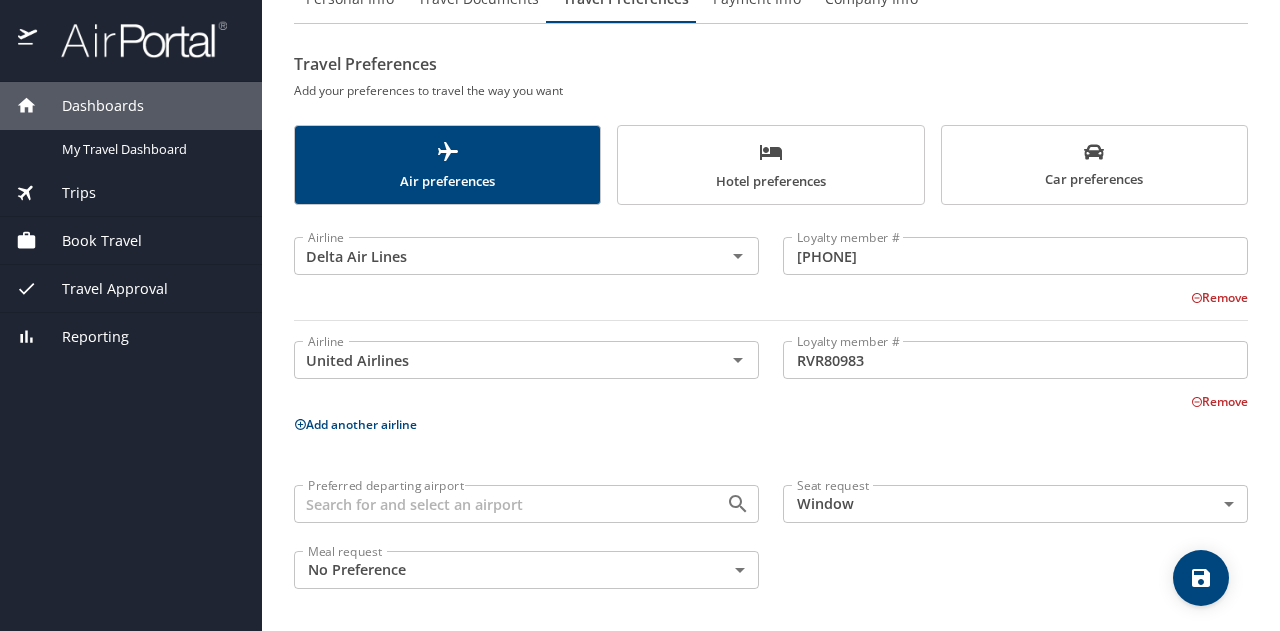 scroll, scrollTop: 0, scrollLeft: 0, axis: both 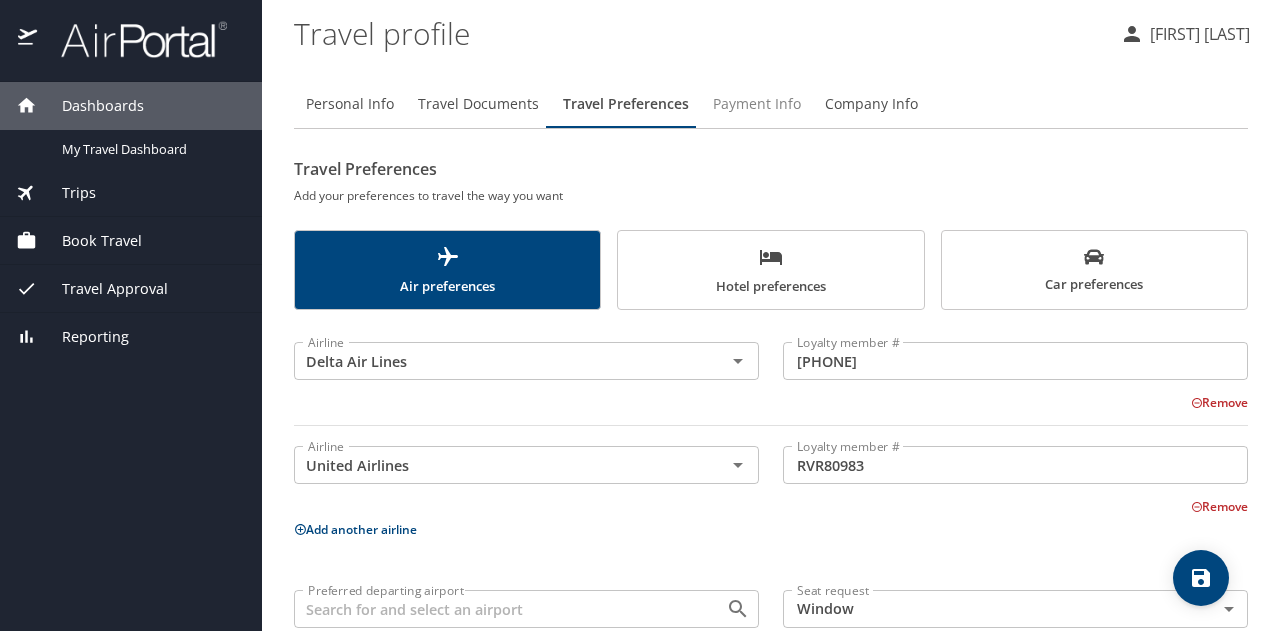 click on "Payment Info" at bounding box center [757, 104] 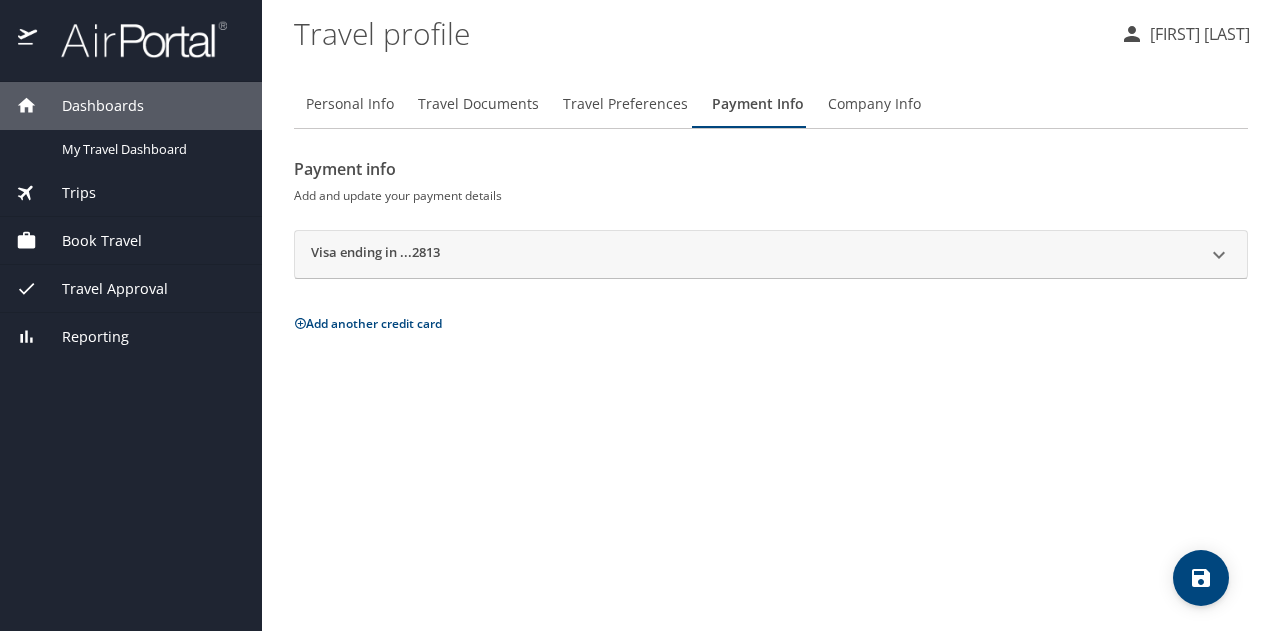 click on "Company Info" at bounding box center [874, 104] 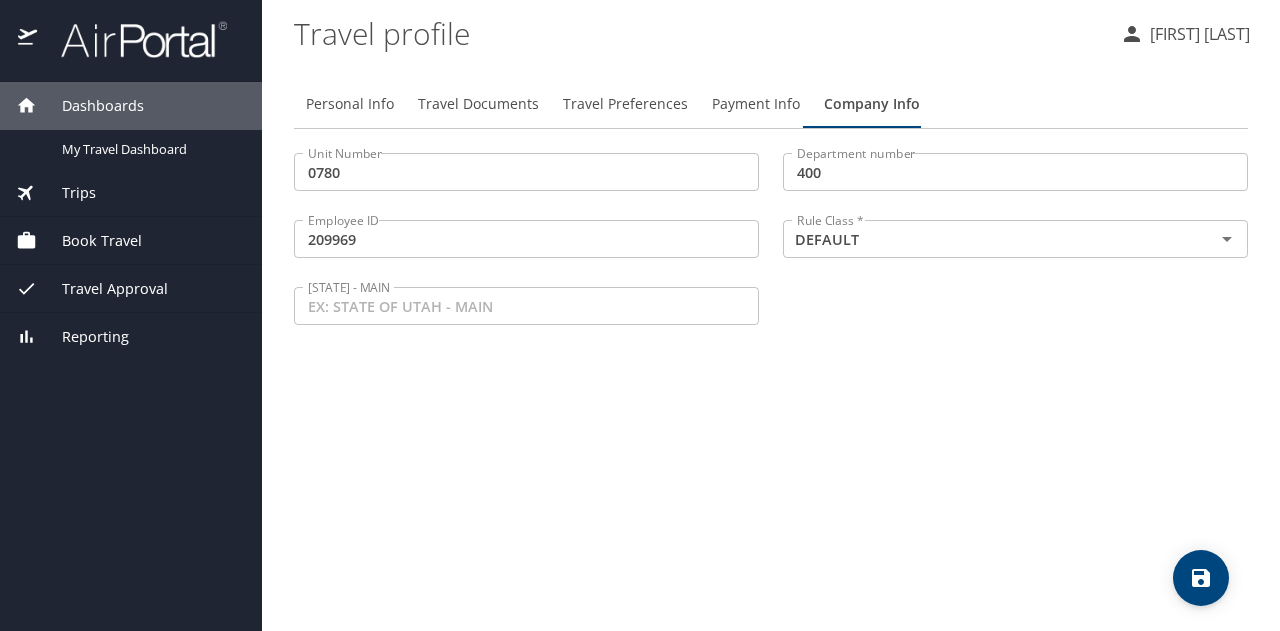 click at bounding box center (133, 39) 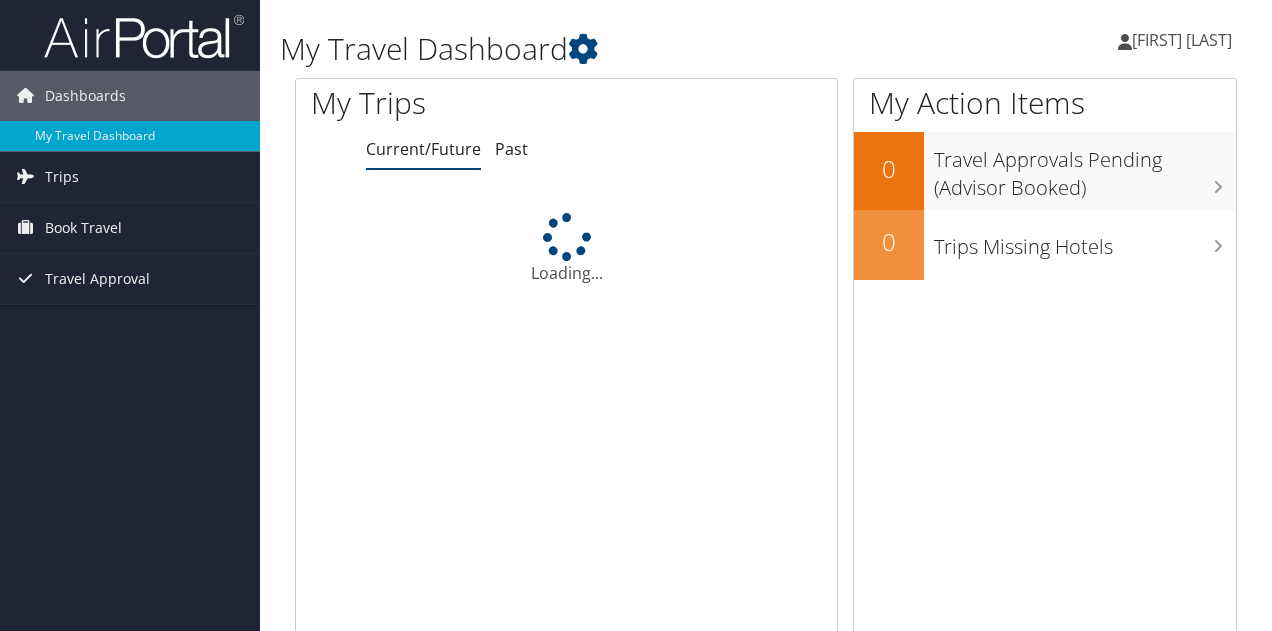 scroll, scrollTop: 0, scrollLeft: 0, axis: both 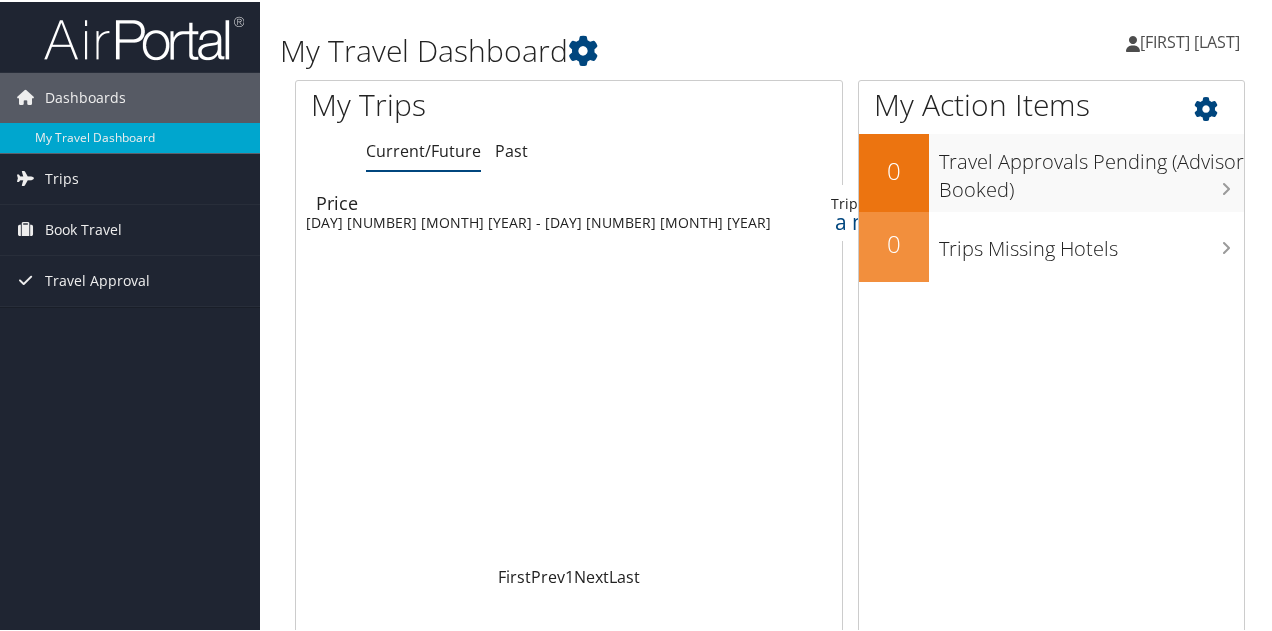 click at bounding box center [1223, 102] 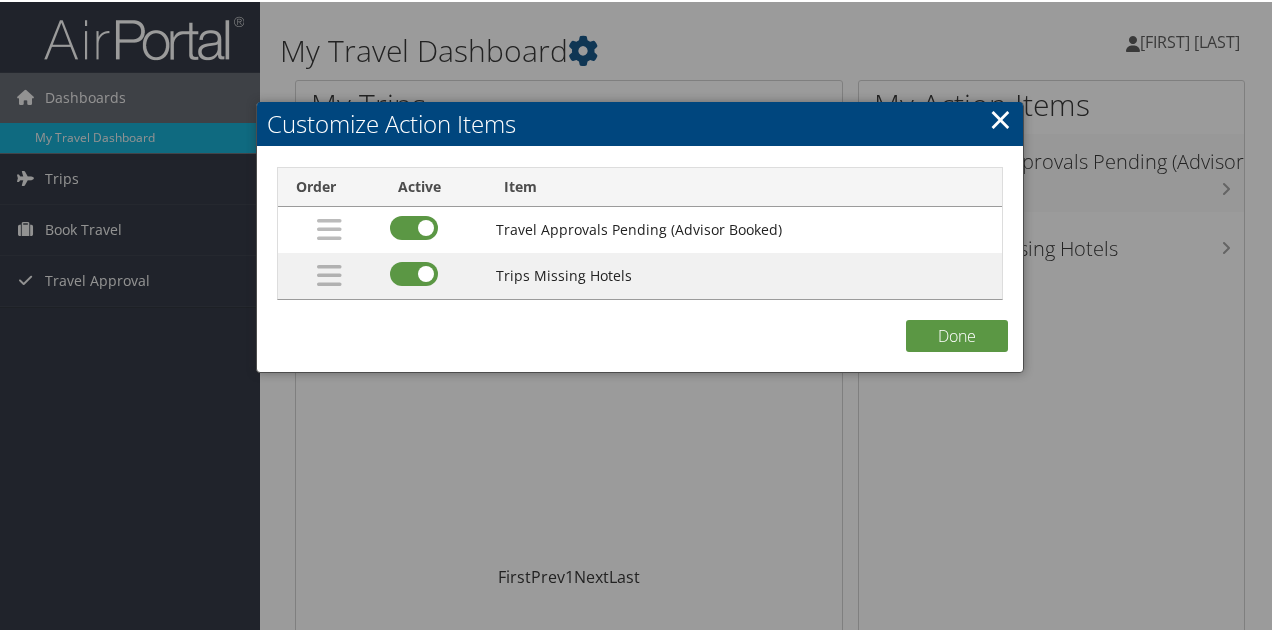 click on "×" at bounding box center [1000, 117] 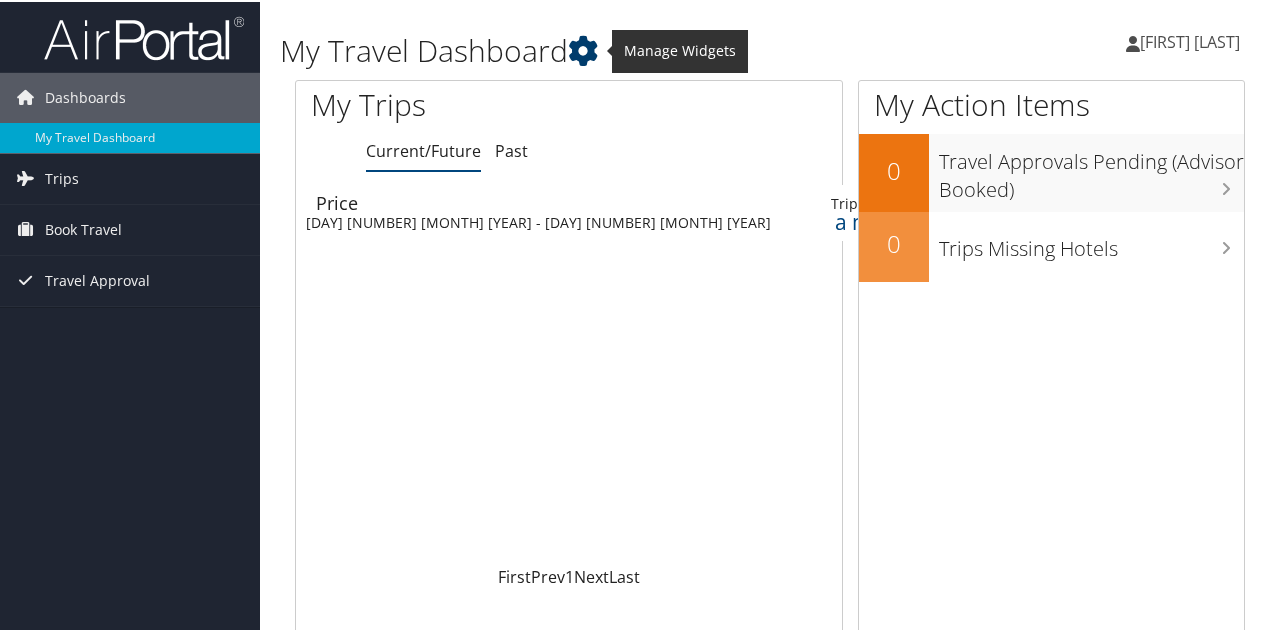click at bounding box center (583, 49) 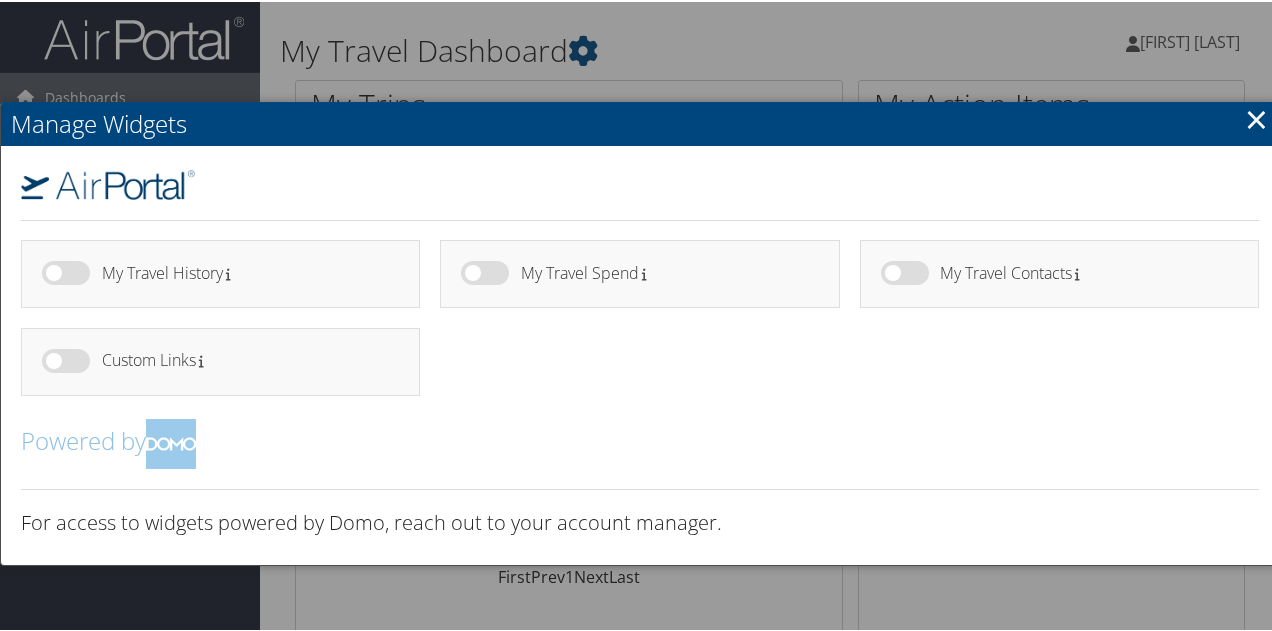 click on "×" at bounding box center (1256, 117) 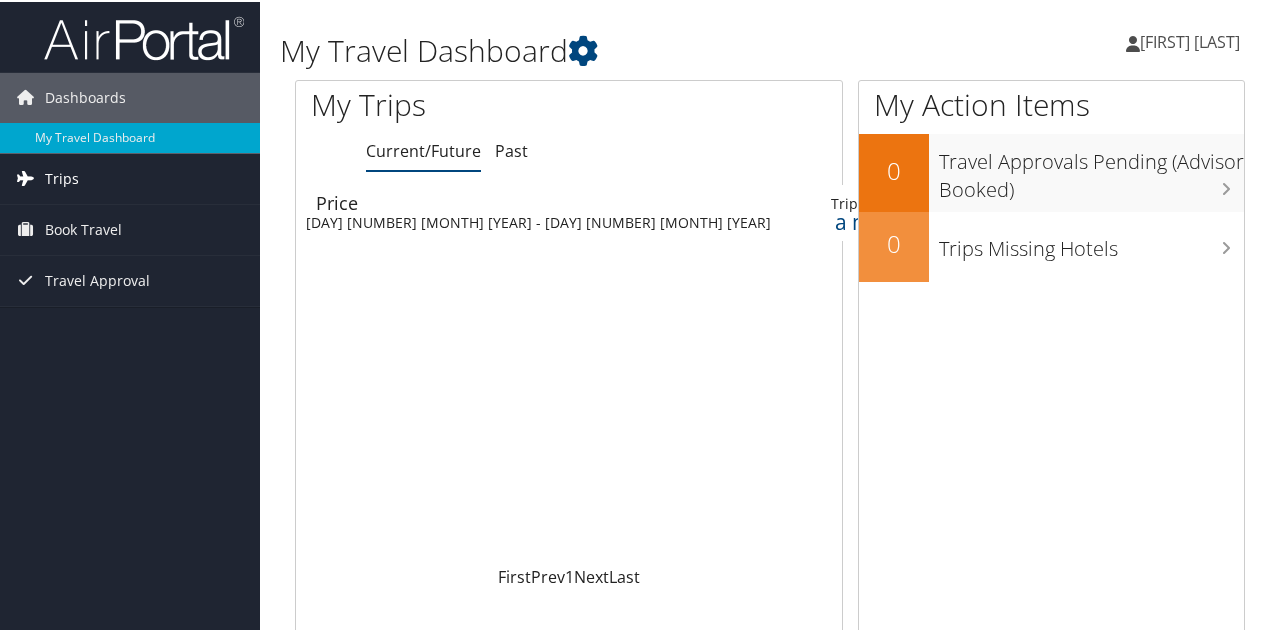 click on "Trips" at bounding box center (62, 177) 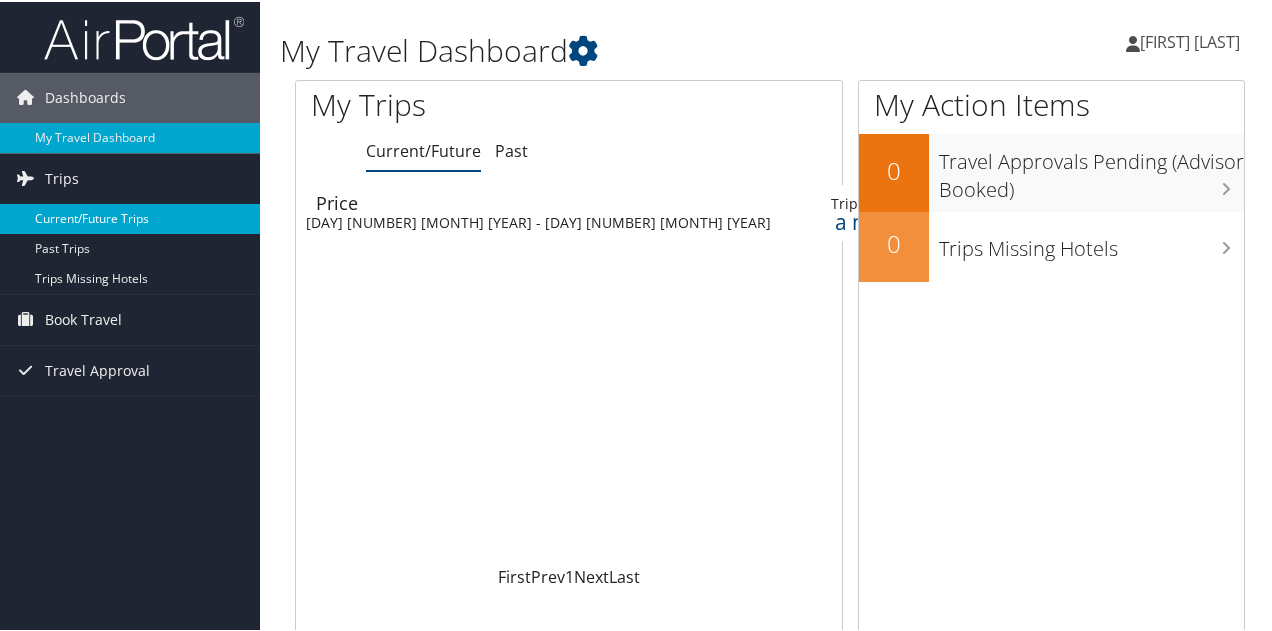 click on "Current/Future Trips" at bounding box center (130, 217) 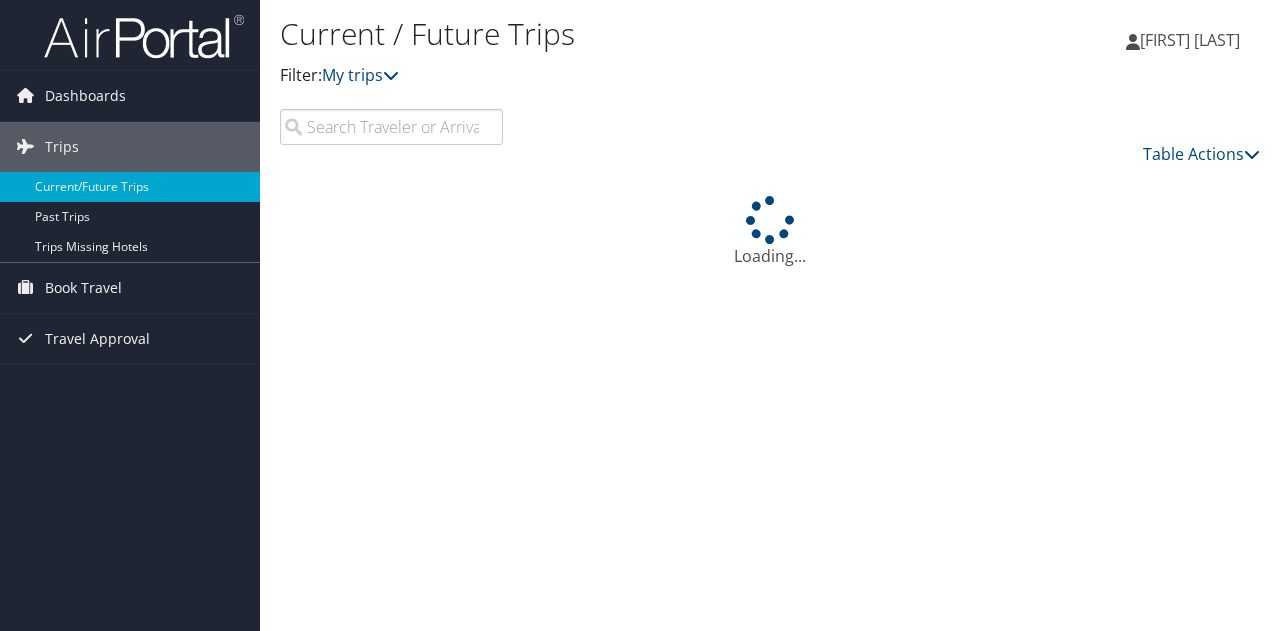 scroll, scrollTop: 0, scrollLeft: 0, axis: both 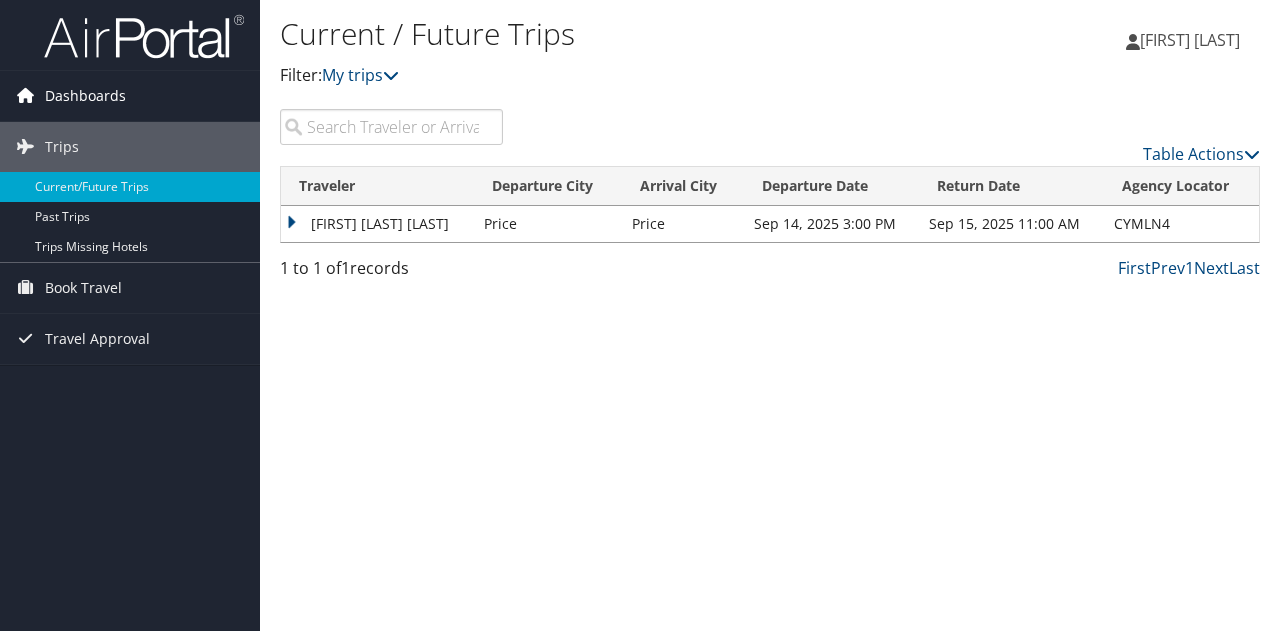 click on "Dashboards" at bounding box center (85, 96) 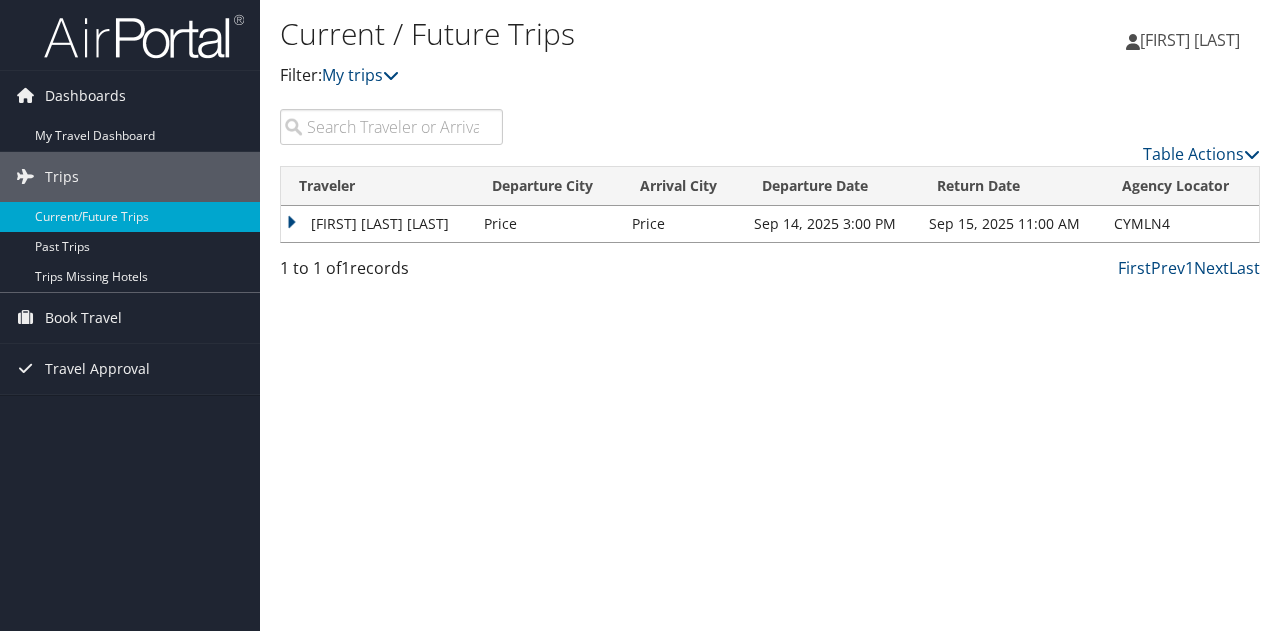 click at bounding box center (144, 36) 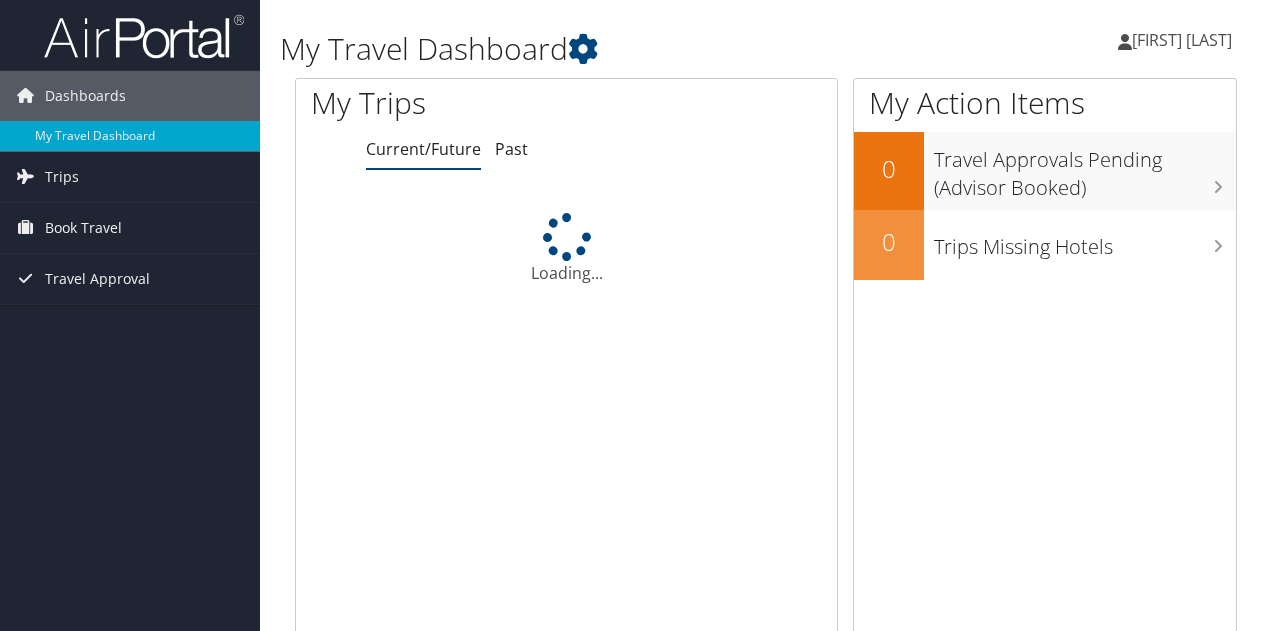 scroll, scrollTop: 0, scrollLeft: 0, axis: both 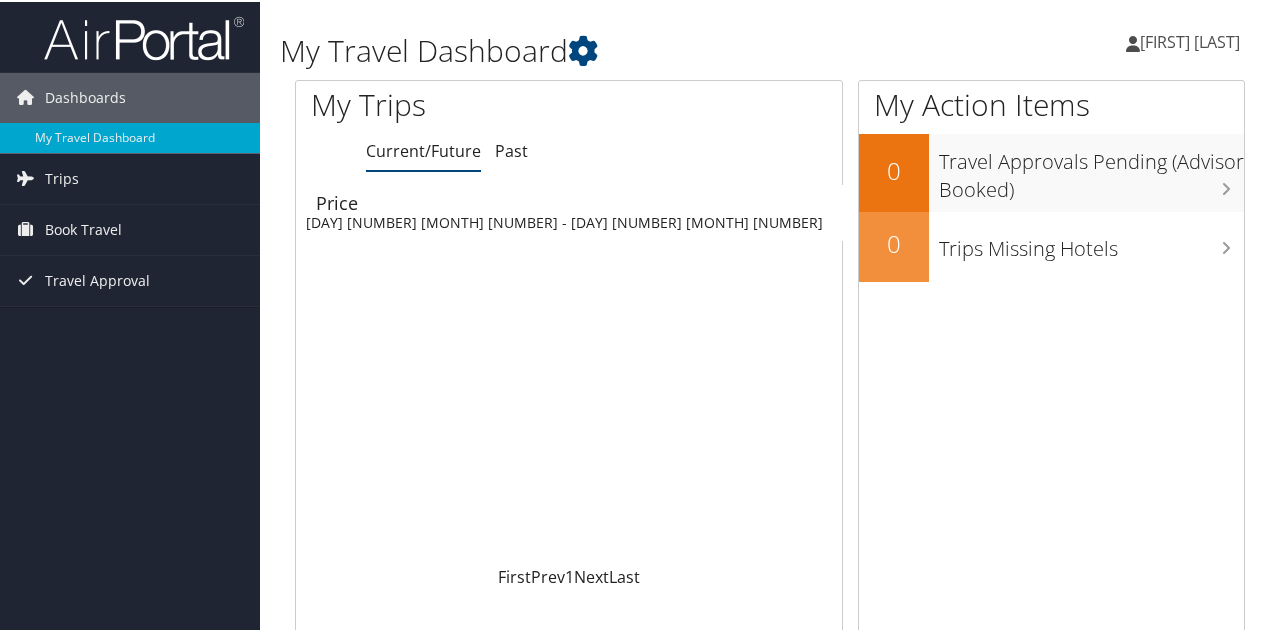 click on "[FIRST] [LAST]" at bounding box center [1190, 40] 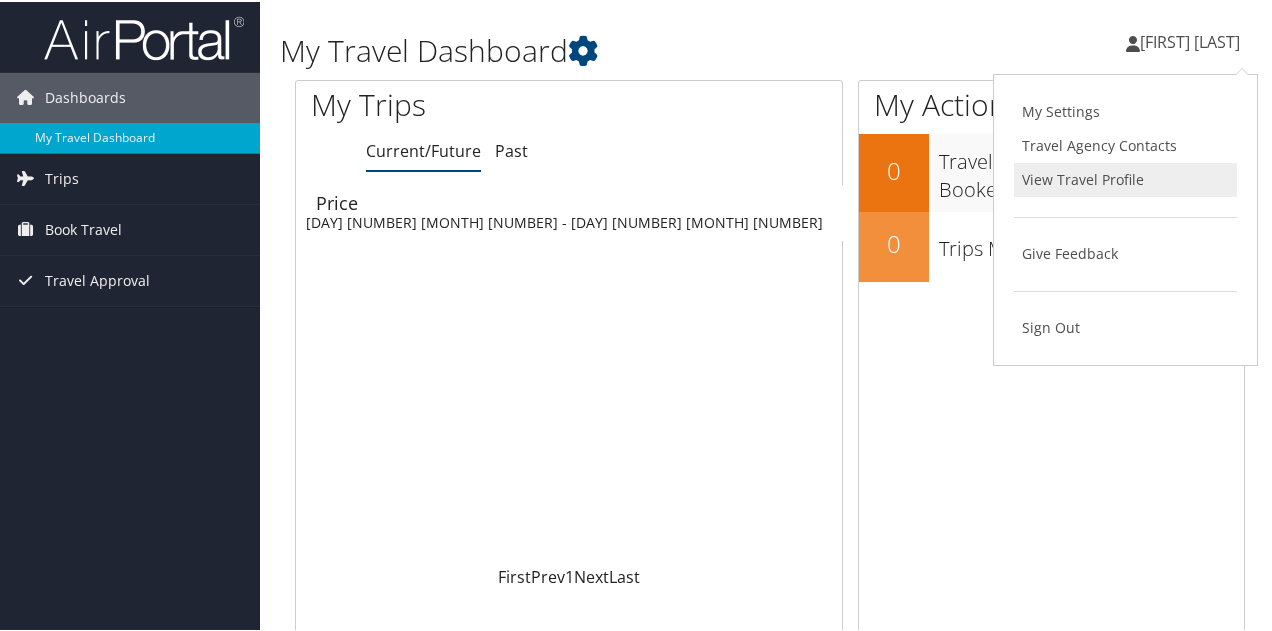 click on "View Travel Profile" at bounding box center [1125, 178] 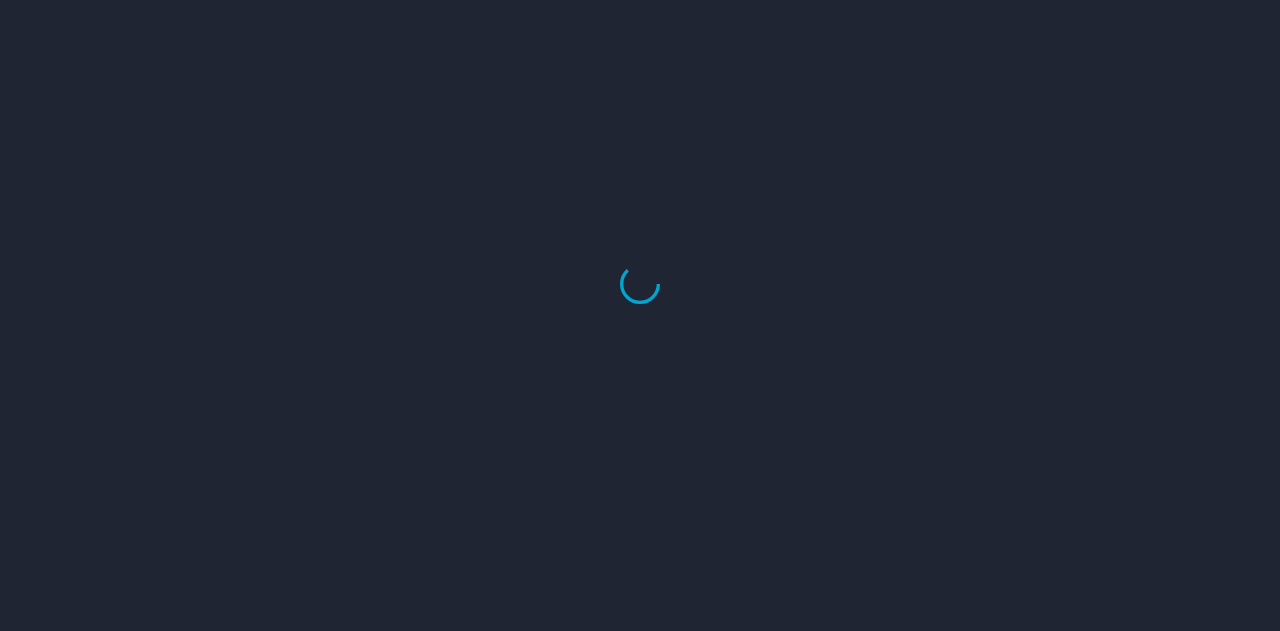 scroll, scrollTop: 0, scrollLeft: 0, axis: both 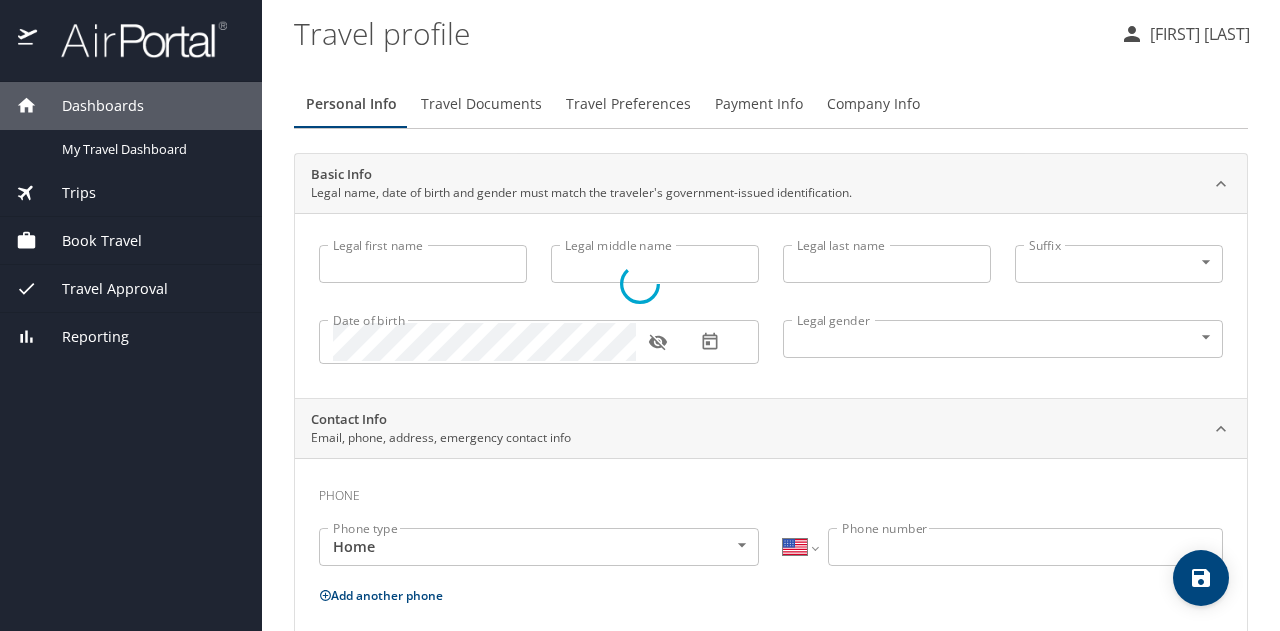 type on "Brook" 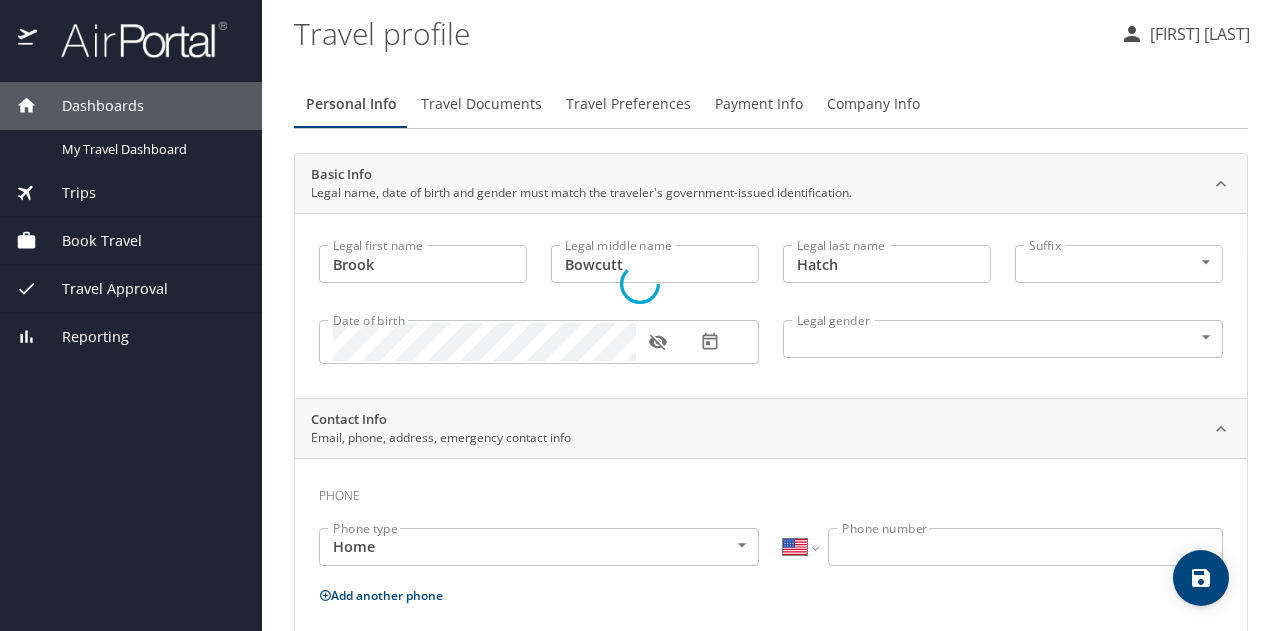 select on "US" 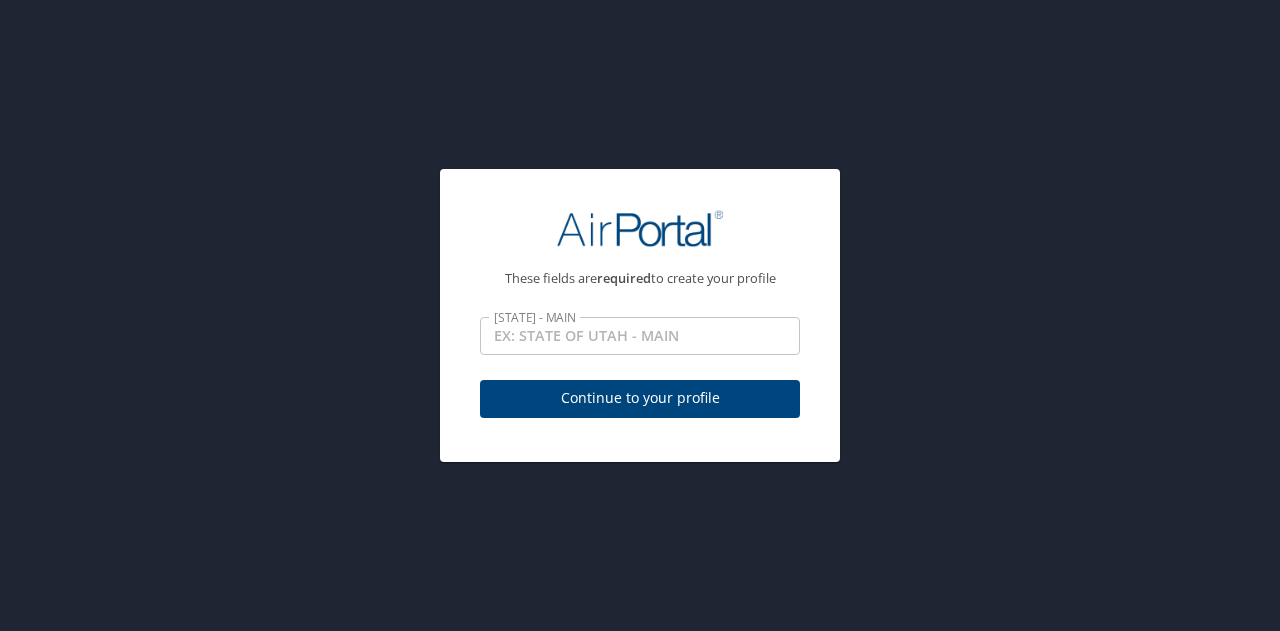 click on "Continue to your profile" at bounding box center (640, 398) 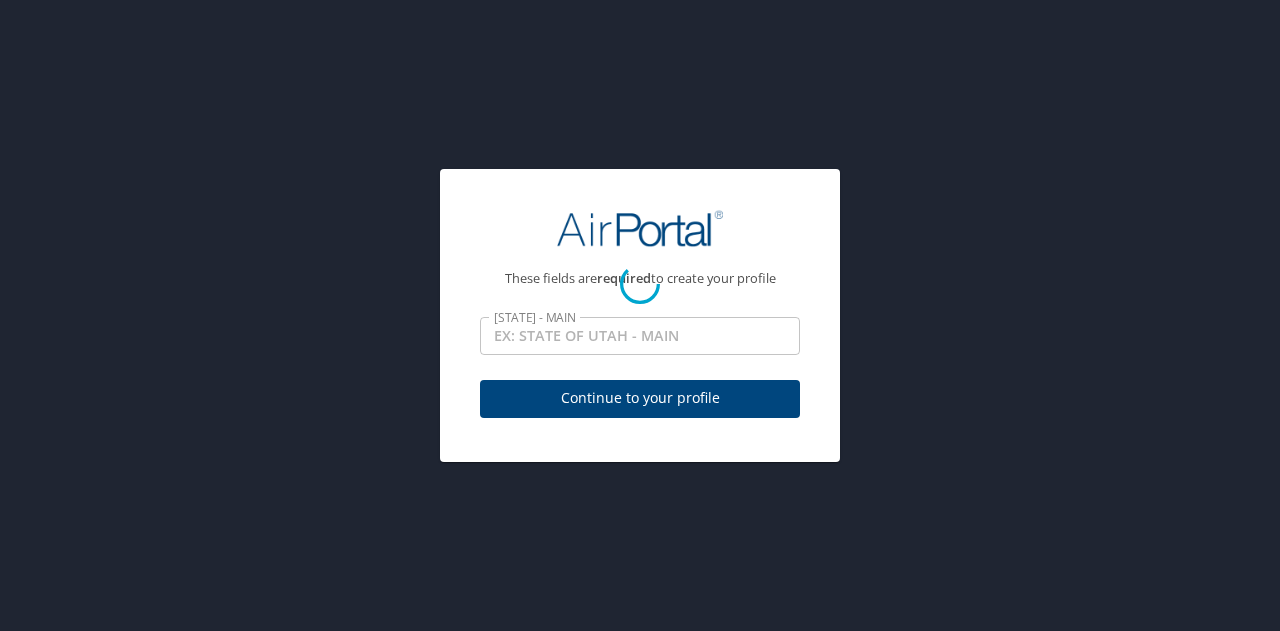 select on "US" 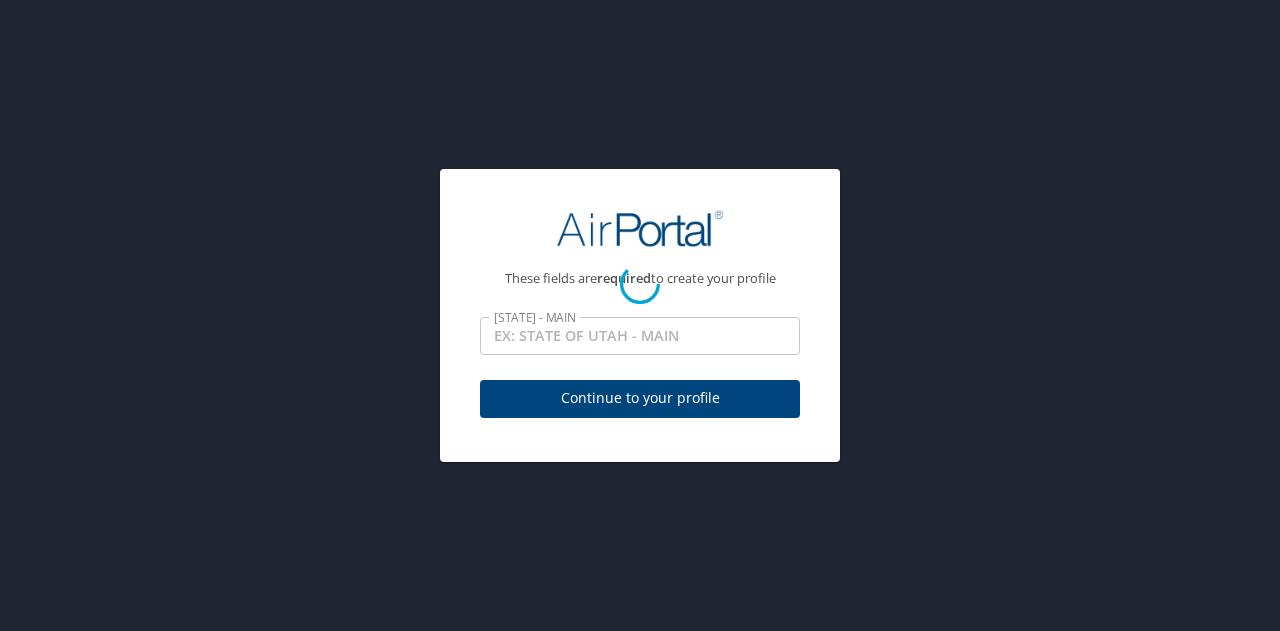 select on "HR" 